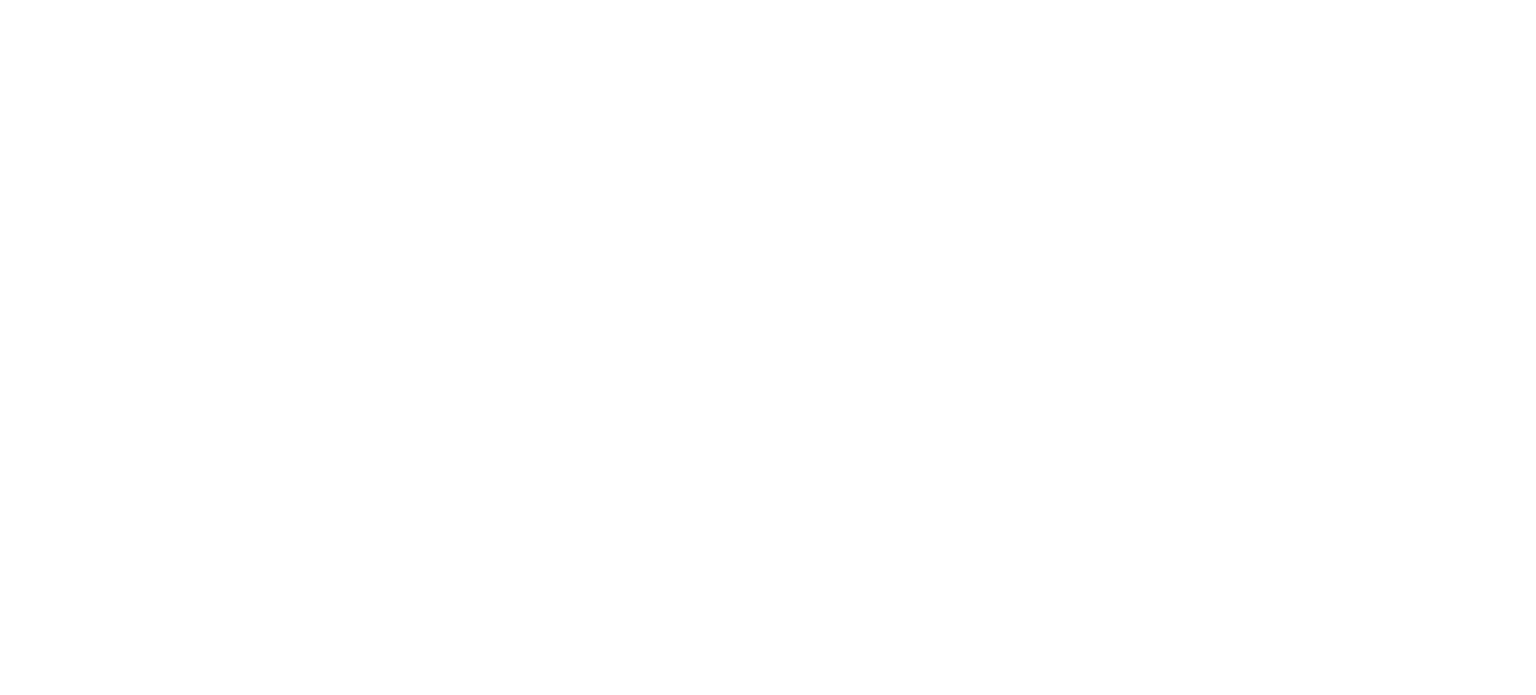 scroll, scrollTop: 0, scrollLeft: 0, axis: both 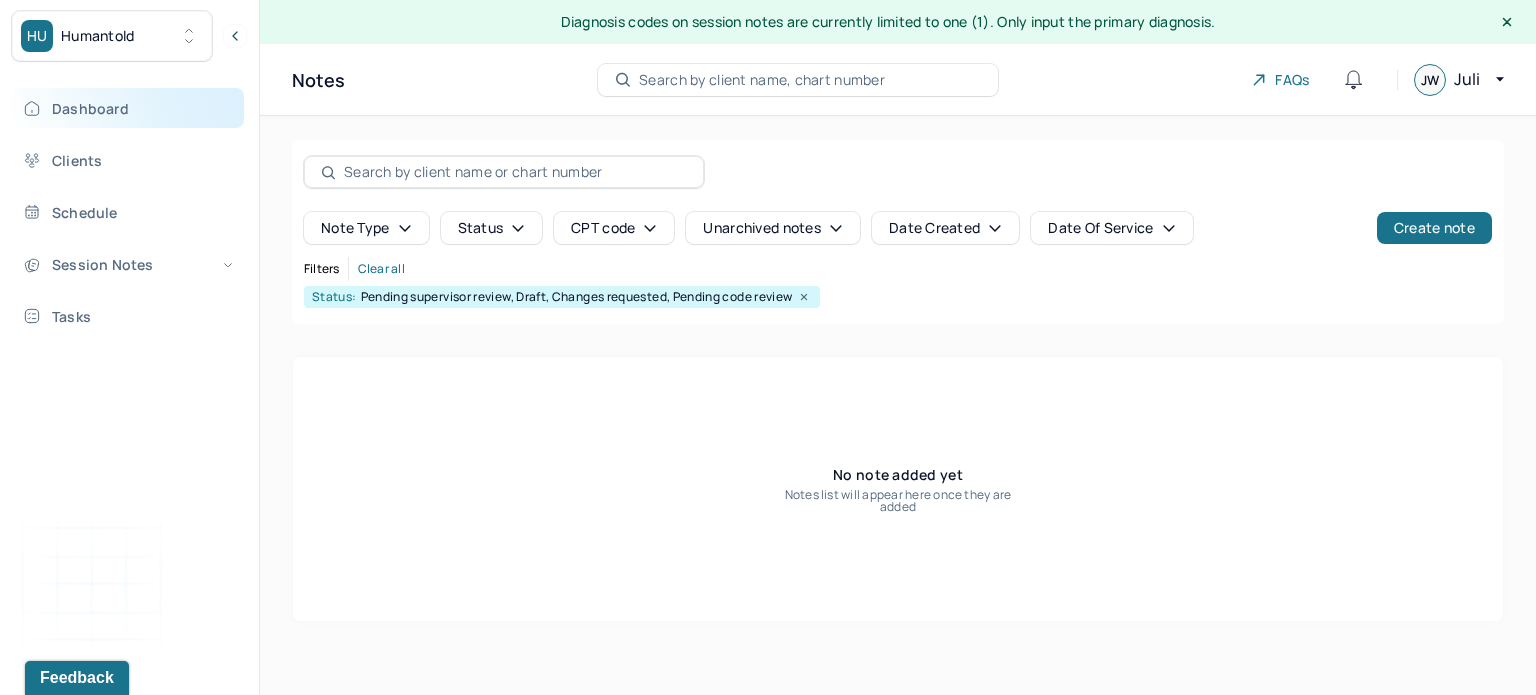 click on "Dashboard" at bounding box center [128, 108] 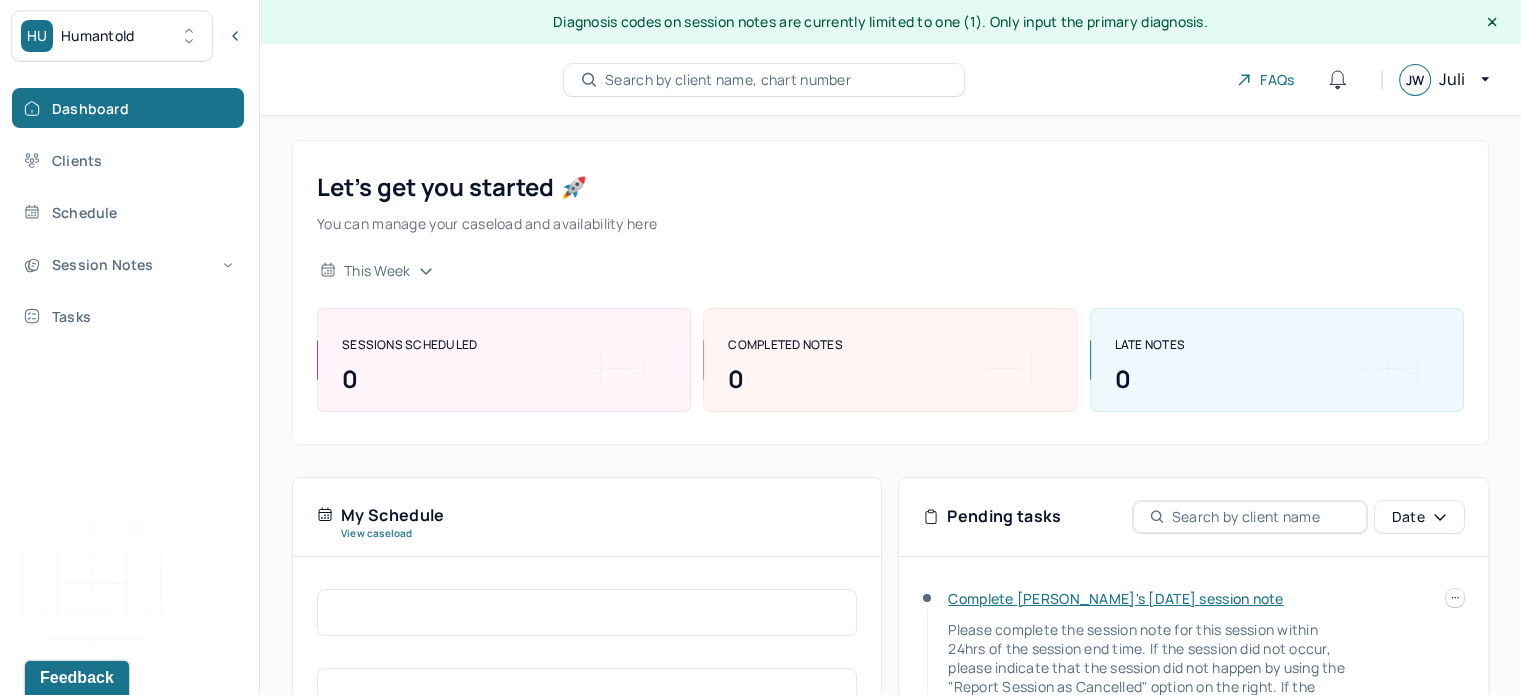 scroll, scrollTop: 275, scrollLeft: 0, axis: vertical 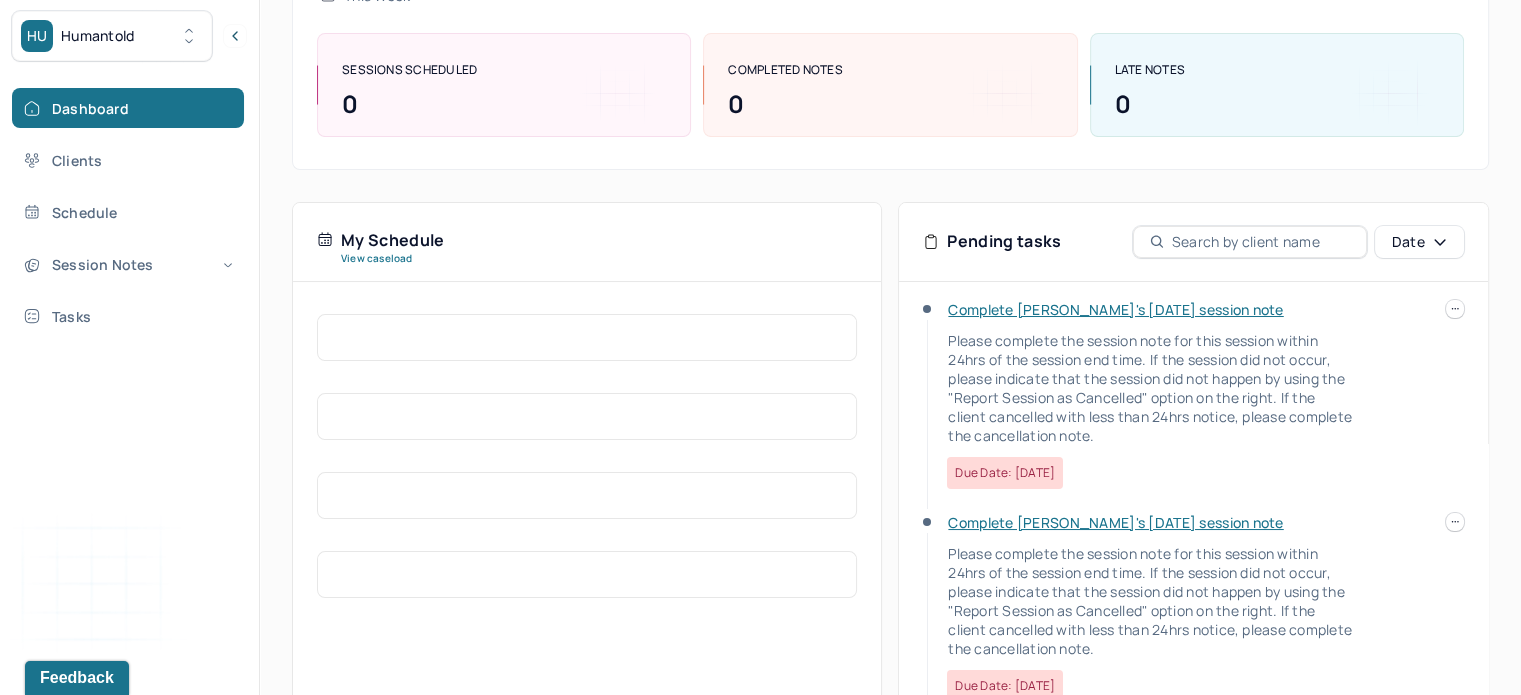 click on "Complete [PERSON_NAME]'s [DATE] session note Please complete the session note for this session within 24hrs of the session end time. If the session did not occur, please indicate that the session did not happen by using the "Report Session as Cancelled" option on the right. If the client cancelled with less than 24hrs notice, please complete the cancellation note. Due date: [DATE]     Complete [PERSON_NAME]'s [DATE] session note Please complete the session note for this session within 24hrs of the session end time. If the session did not occur, please indicate that the session did not happen by using the "Report Session as Cancelled" option on the right. If the client cancelled with less than 24hrs notice, please complete the cancellation note. Due date: [DATE]     Complete [PERSON_NAME]'s [DATE] session note Due date: [DATE]     Complete [PERSON_NAME]'s [DATE] session note Due date: [DATE]     Complete [PERSON_NAME]'s [DATE] session note Due date: [DATE]     Complete [PERSON_NAME]'s [DATE] session note" at bounding box center [1193, 567] 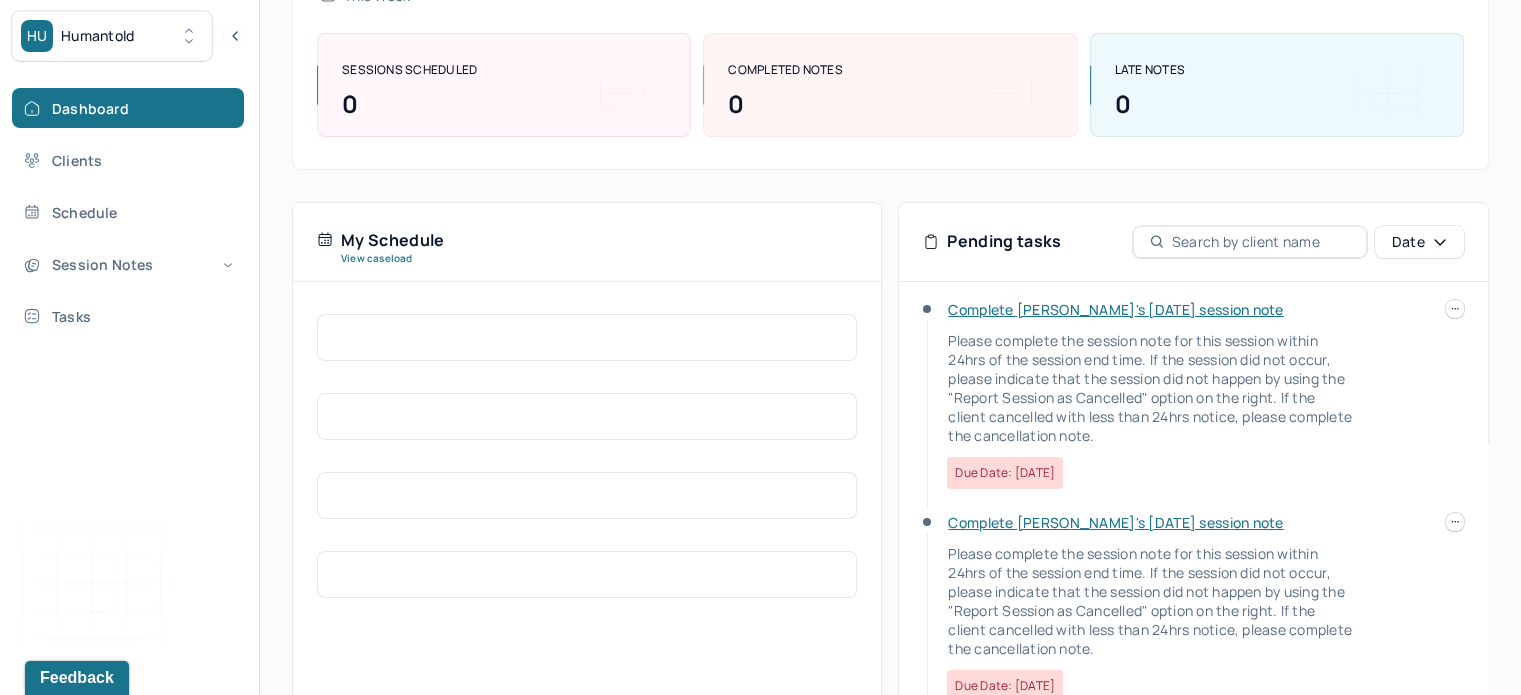 click at bounding box center (1455, 309) 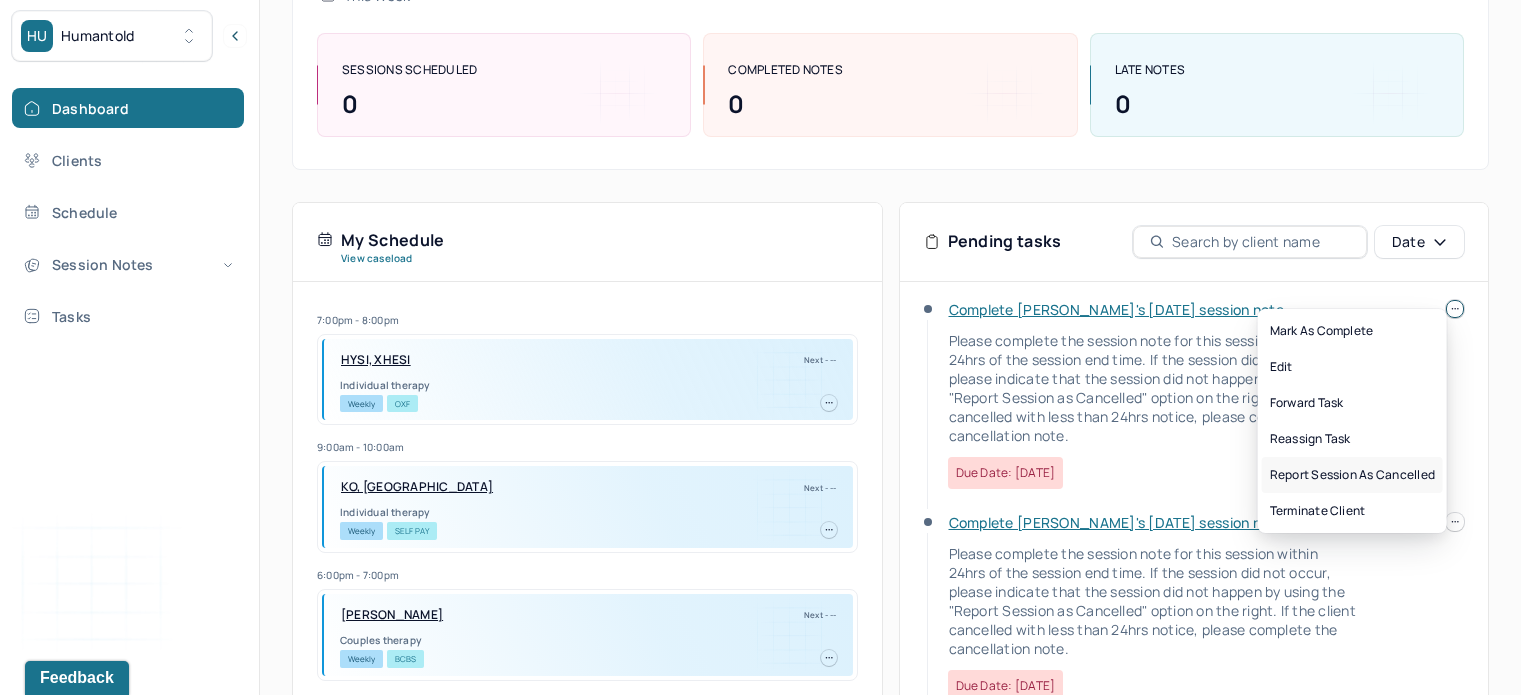 click on "Report session as cancelled" at bounding box center [1352, 475] 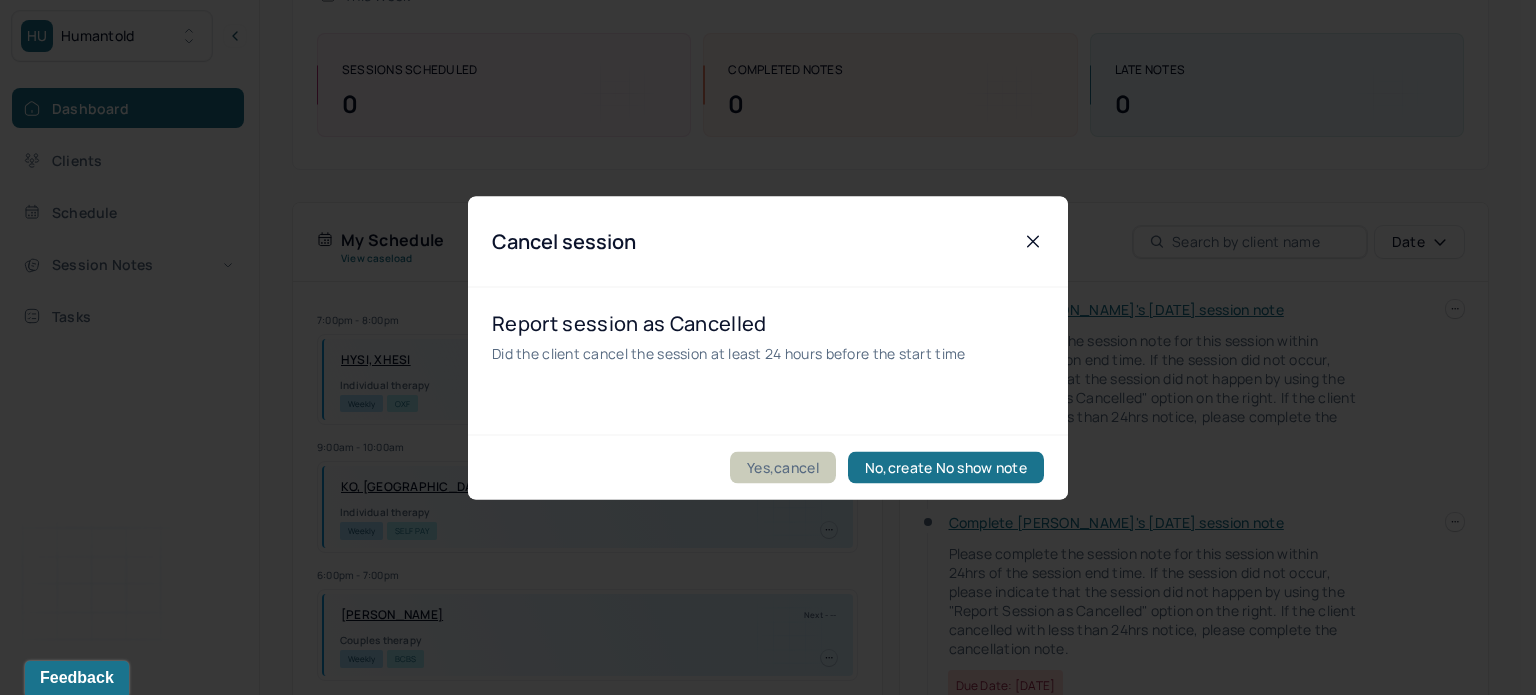 click on "Yes,cancel" at bounding box center (783, 467) 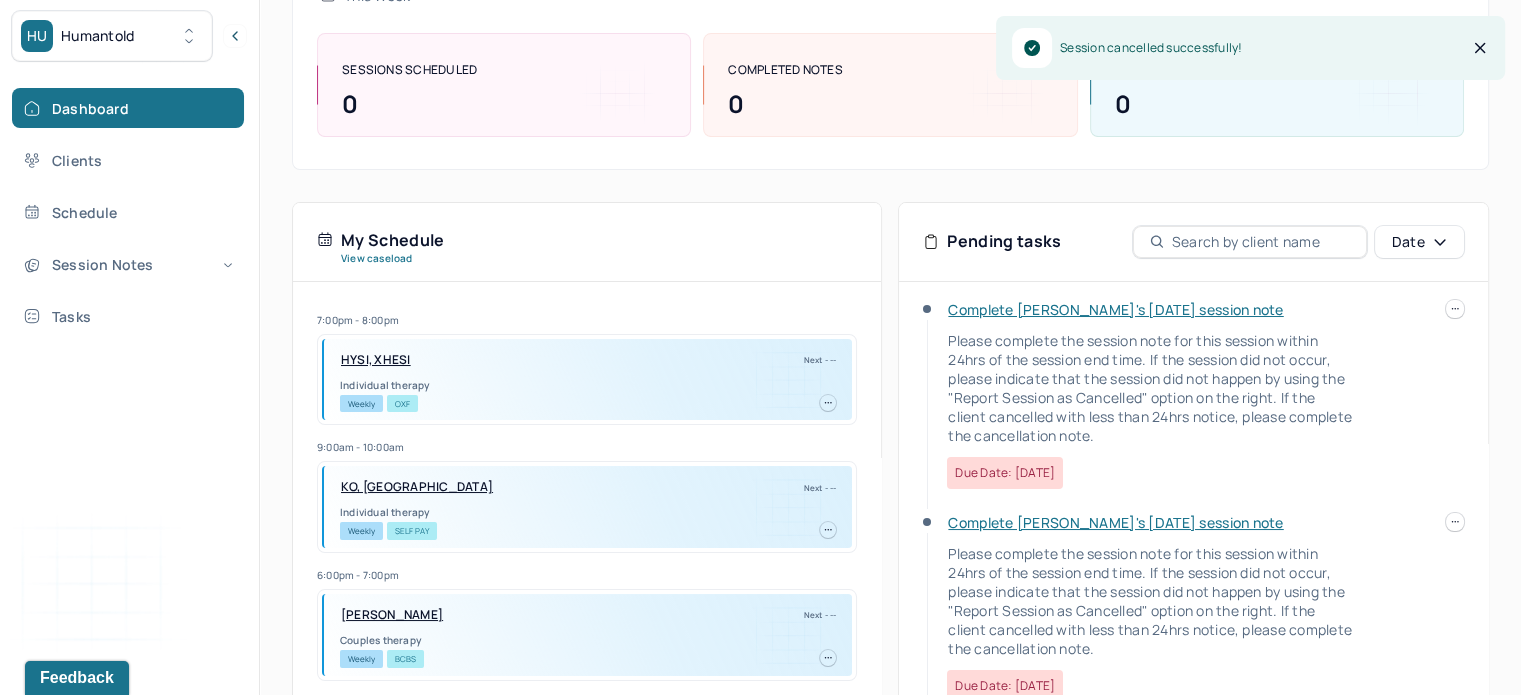 click 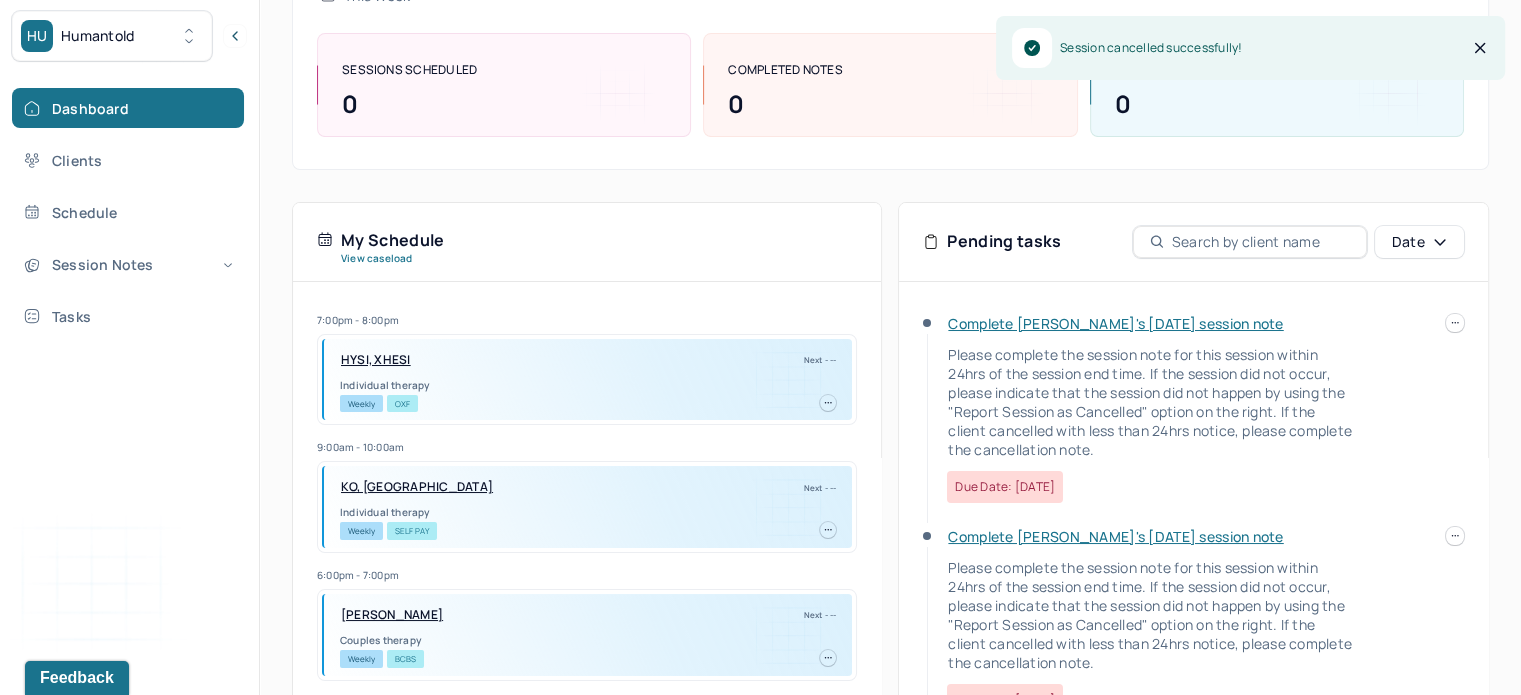 scroll, scrollTop: 0, scrollLeft: 0, axis: both 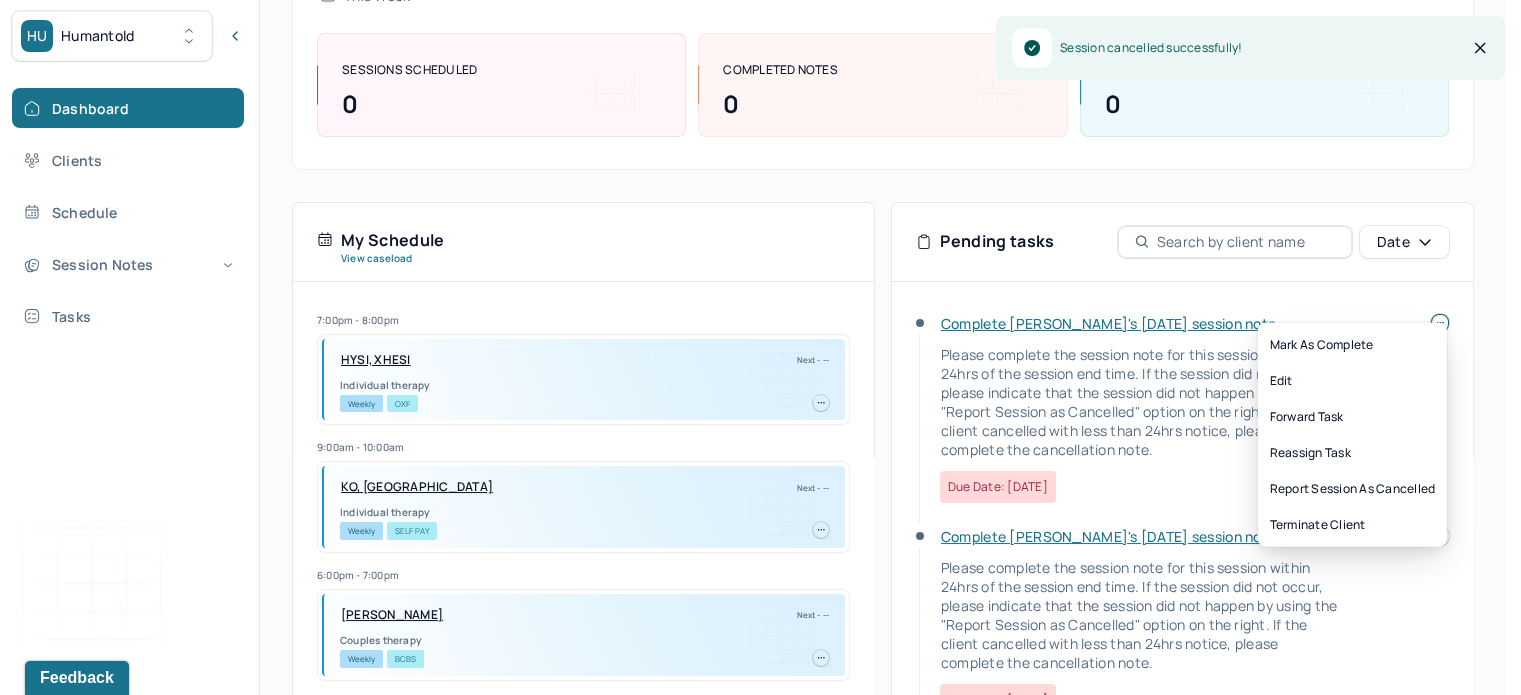 click on "HU Humantold       Dashboard Clients Schedule Session Notes Tasks [PERSON_NAME] provider   Logout   Diagnosis codes on session notes are currently limited to one (1). Only input the primary diagnosis.       Search by client name, chart number     FAQs     [PERSON_NAME] [PERSON_NAME] Let’s get you started 🚀 You can manage your caseload and availability here   this week   SESSIONS SCHEDULED 0 COMPLETED NOTES 0 LATE NOTES 0 My Schedule View caseload 7:00pm - 8:00pm   HYSI, XHESI   Next - -- Individual therapy Weekly OXF     9:00am - 10:00am   KO, [PERSON_NAME]   Next - -- Individual therapy Weekly Self Pay     6:00pm - 7:00pm   [PERSON_NAME]   Next - -- Couples therapy Weekly BCBS     7:00pm - 8:00pm   [PERSON_NAME]   Next - -- Couples therapy Weekly CIG     5:00pm - 6:00pm   [PERSON_NAME]   Next - -- Individual therapy Weekly UHC     5:00pm - 6:00pm   [PERSON_NAME]   Next - -- Couples therapy Weekly CARE     3:00pm - 4:00pm   BABY, [PERSON_NAME]   Next - -- Individual therapy Bi-Weekly [PERSON_NAME]" at bounding box center [753, 330] 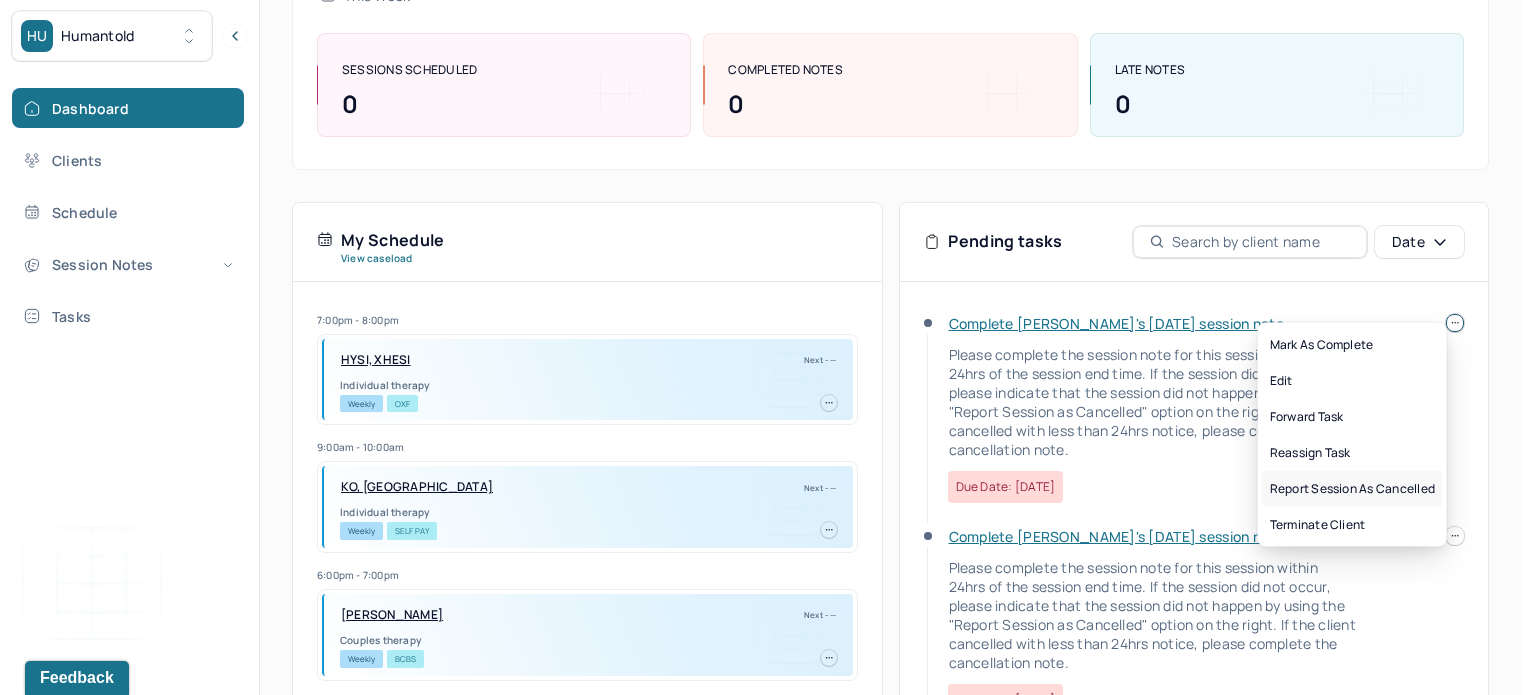 click on "Report session as cancelled" at bounding box center (1352, 489) 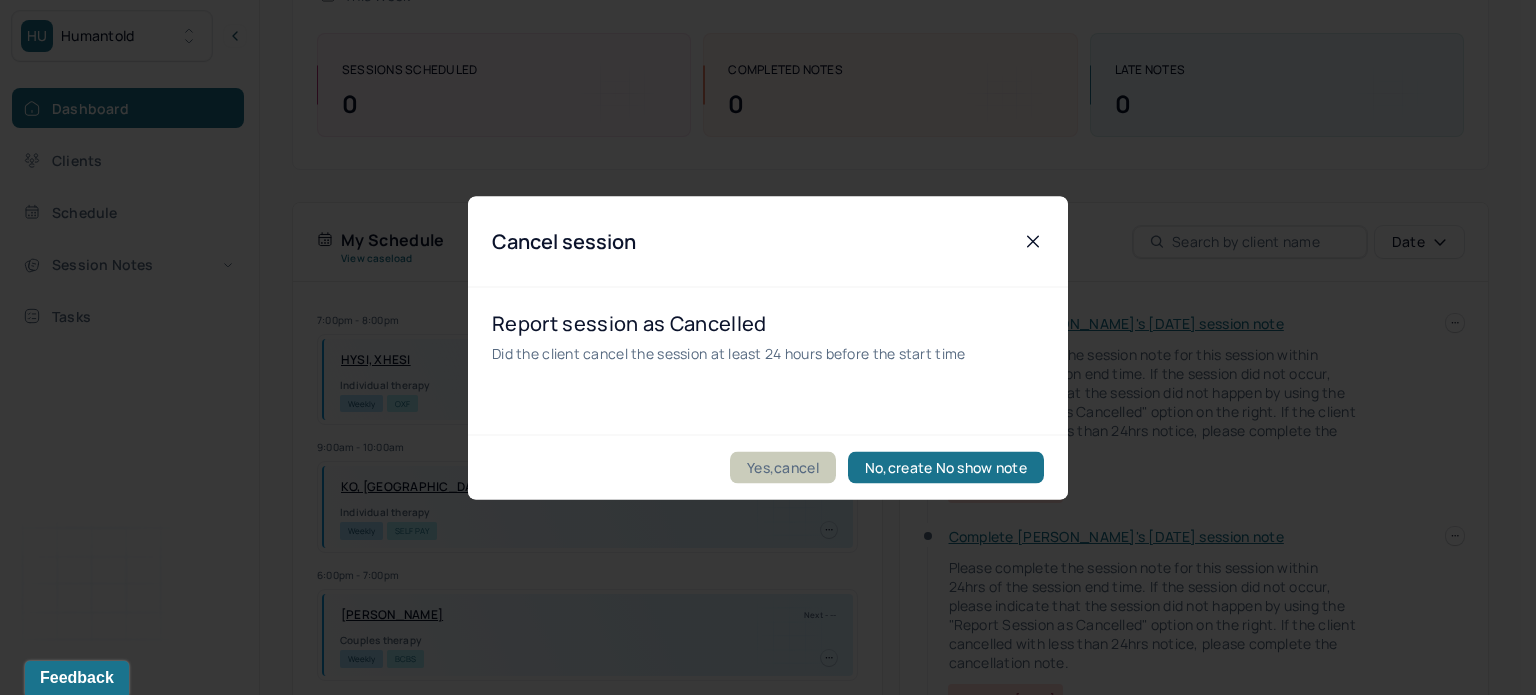 click on "Yes,cancel" at bounding box center (783, 467) 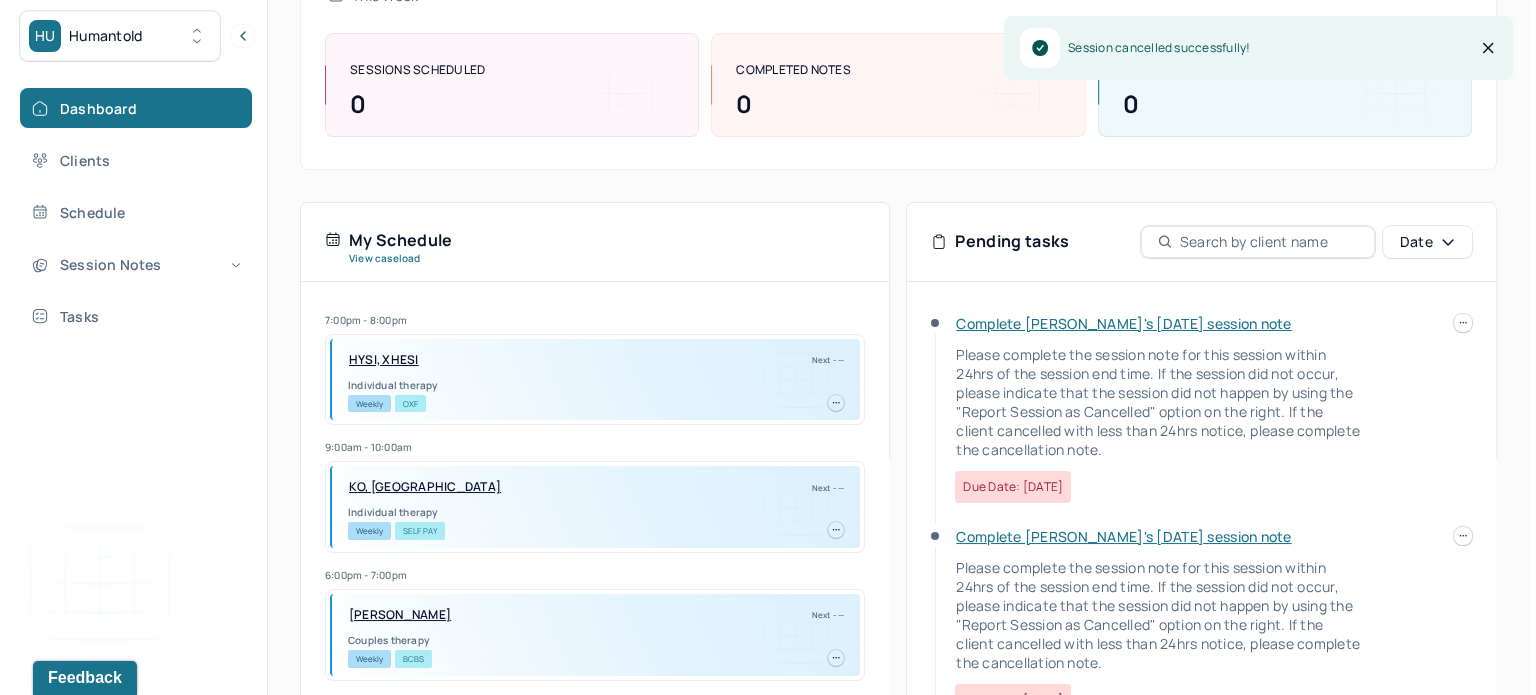 scroll, scrollTop: 0, scrollLeft: 0, axis: both 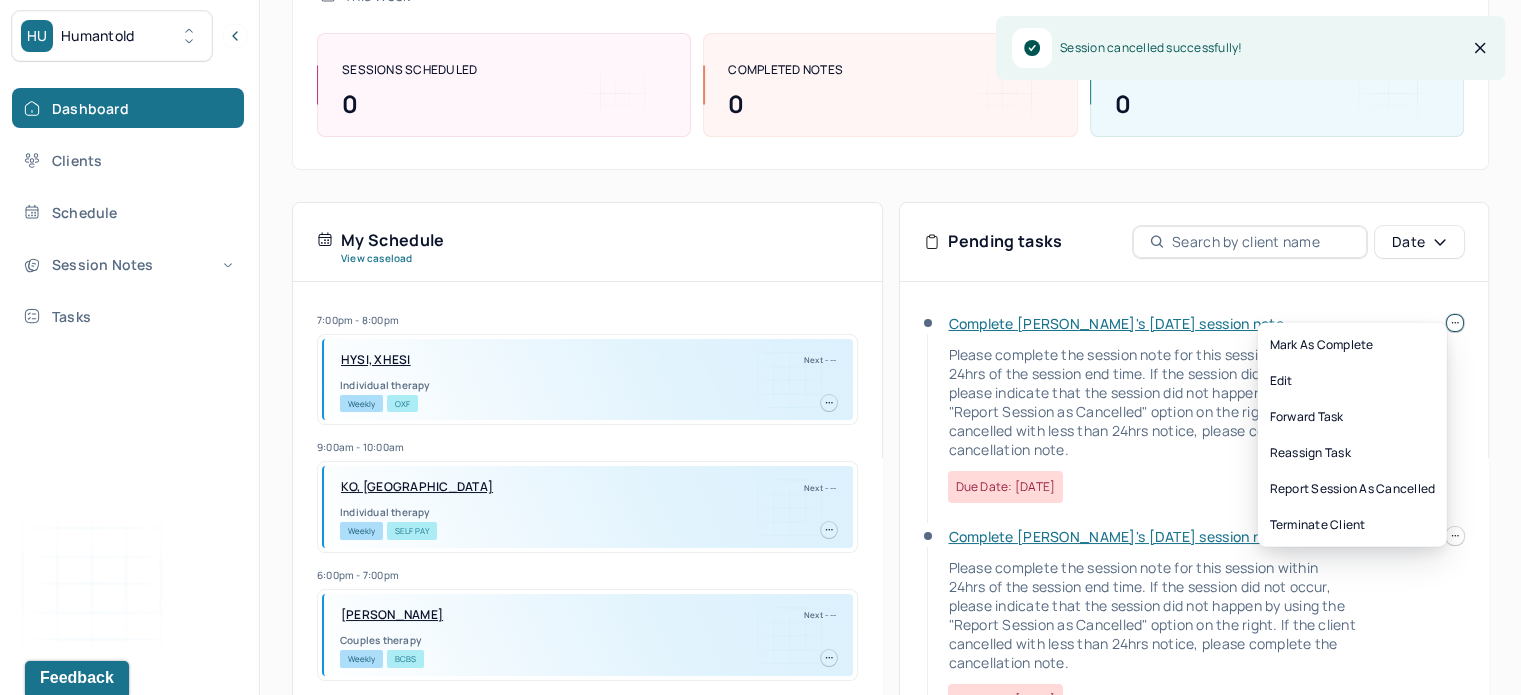 click on "HU Humantold       Dashboard Clients Schedule Session Notes Tasks [PERSON_NAME] provider   Logout   Diagnosis codes on session notes are currently limited to one (1). Only input the primary diagnosis.       Search by client name, chart number     FAQs     [PERSON_NAME] [PERSON_NAME] Let’s get you started 🚀 You can manage your caseload and availability here   this week   SESSIONS SCHEDULED 0 COMPLETED NOTES 0 LATE NOTES 0 My Schedule View caseload 7:00pm - 8:00pm   HYSI, XHESI   Next - -- Individual therapy Weekly OXF     9:00am - 10:00am   KO, [PERSON_NAME]   Next - -- Individual therapy Weekly Self Pay     6:00pm - 7:00pm   [PERSON_NAME]   Next - -- Couples therapy Weekly BCBS     7:00pm - 8:00pm   [PERSON_NAME]   Next - -- Couples therapy Weekly CIG     5:00pm - 6:00pm   [PERSON_NAME]   Next - -- Individual therapy Weekly UHC     5:00pm - 6:00pm   [PERSON_NAME]   Next - -- Couples therapy Weekly CARE     3:00pm - 4:00pm   BABY, [PERSON_NAME]   Next - -- Individual therapy Bi-Weekly [PERSON_NAME]" at bounding box center [760, 330] 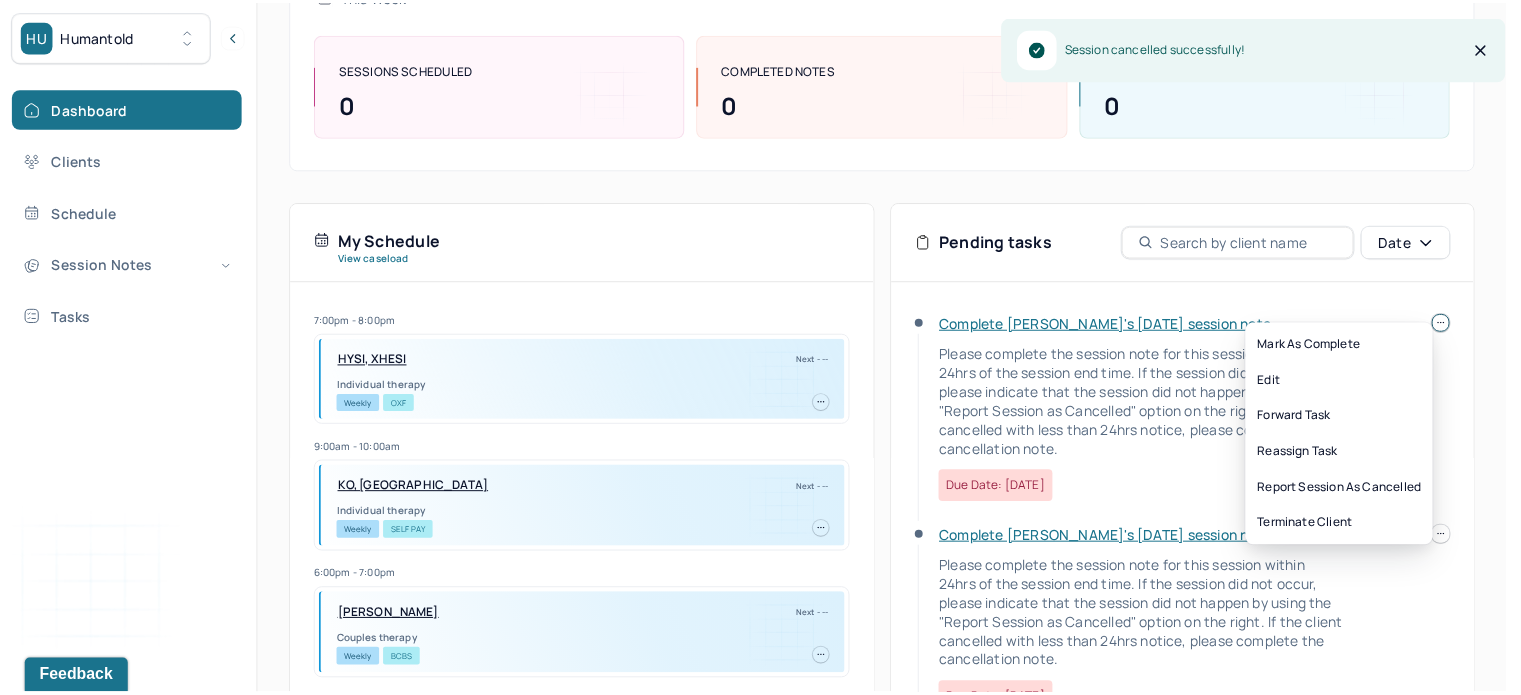 scroll, scrollTop: 0, scrollLeft: 0, axis: both 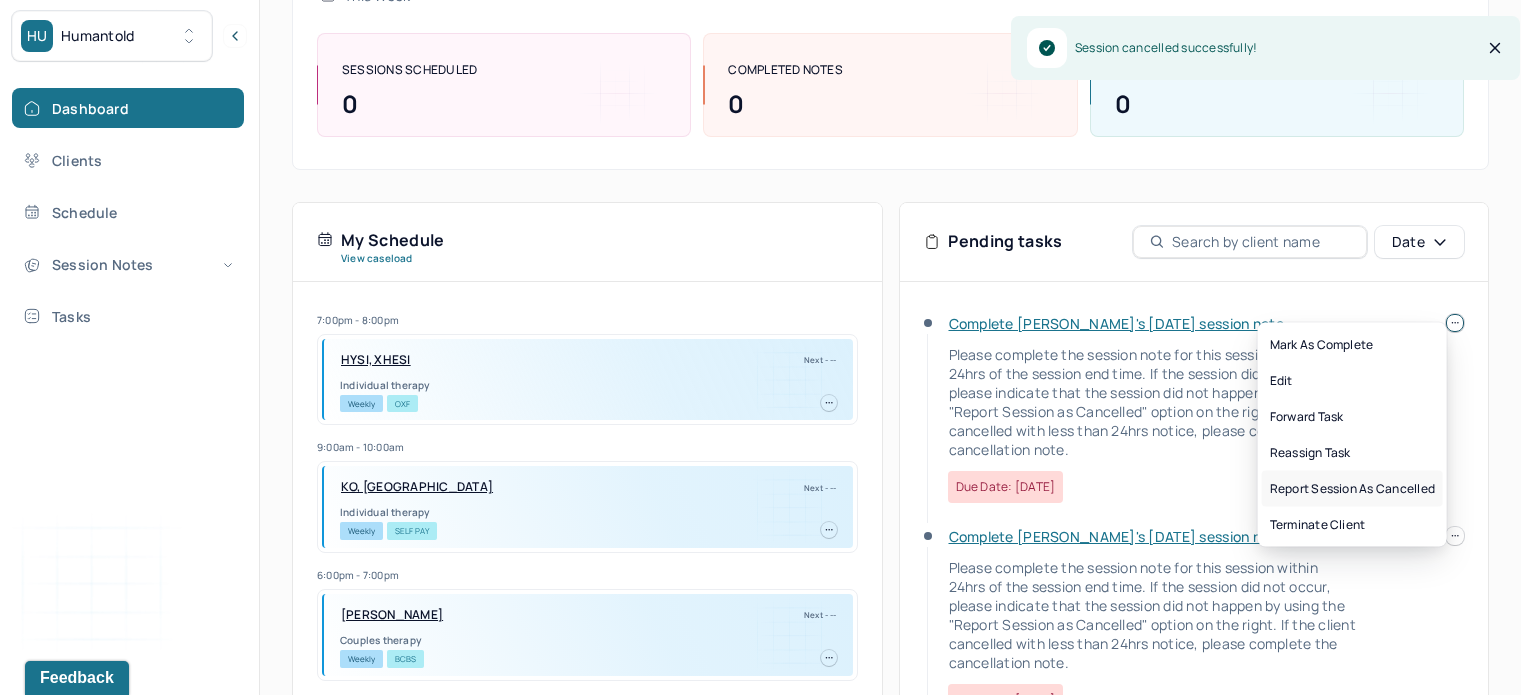 click on "Report session as cancelled" at bounding box center [1352, 489] 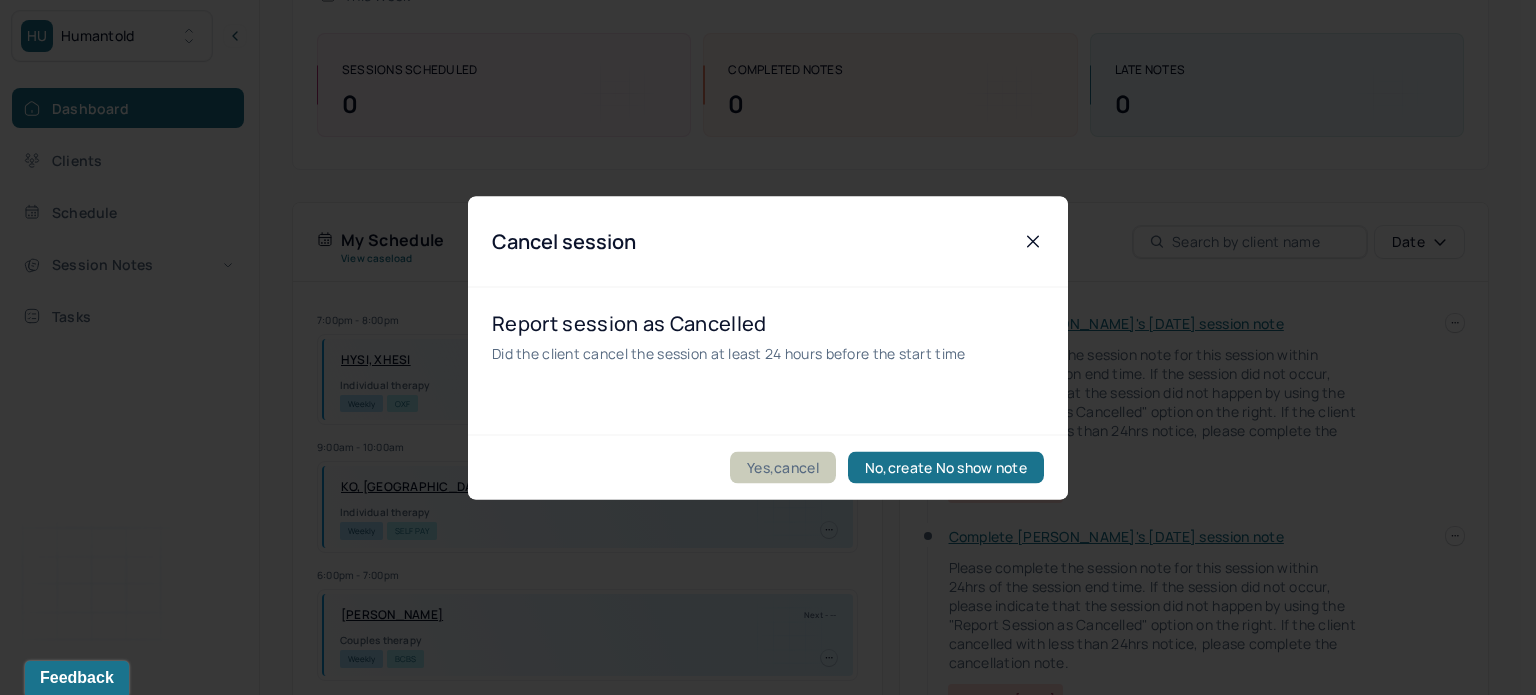 click on "Yes,cancel" at bounding box center [783, 467] 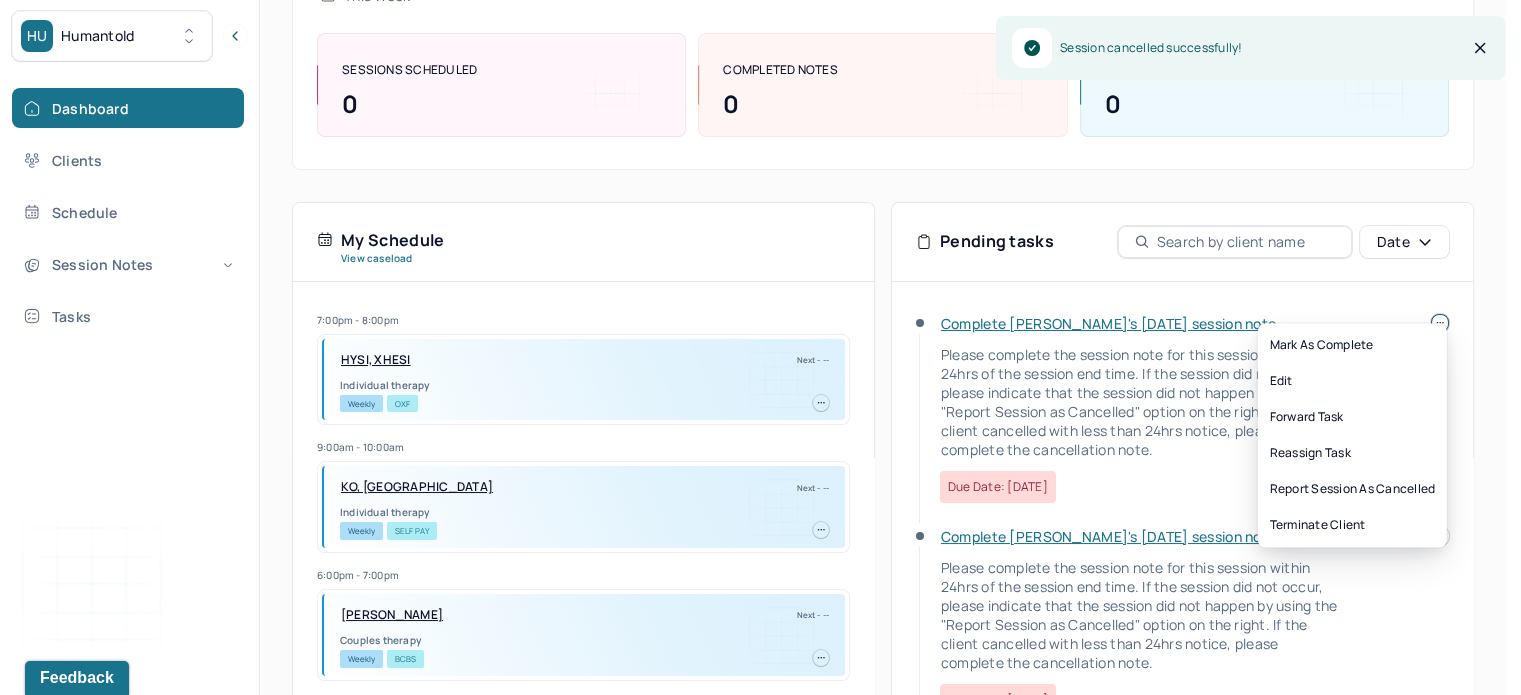 click on "HU Humantold       Dashboard Clients Schedule Session Notes Tasks [PERSON_NAME] provider   Logout   Diagnosis codes on session notes are currently limited to one (1). Only input the primary diagnosis.       Search by client name, chart number     FAQs     [PERSON_NAME] [PERSON_NAME] Let’s get you started 🚀 You can manage your caseload and availability here   this week   SESSIONS SCHEDULED 0 COMPLETED NOTES 0 LATE NOTES 0 My Schedule View caseload 7:00pm - 8:00pm   HYSI, XHESI   Next - -- Individual therapy Weekly OXF     9:00am - 10:00am   KO, [PERSON_NAME]   Next - -- Individual therapy Weekly Self Pay     6:00pm - 7:00pm   [PERSON_NAME]   Next - -- Couples therapy Weekly BCBS     7:00pm - 8:00pm   [PERSON_NAME]   Next - -- Couples therapy Weekly CIG     5:00pm - 6:00pm   [PERSON_NAME]   Next - -- Individual therapy Weekly UHC     5:00pm - 6:00pm   [PERSON_NAME]   Next - -- Couples therapy Weekly CARE     3:00pm - 4:00pm   BABY, [PERSON_NAME]   Next - -- Individual therapy Bi-Weekly [PERSON_NAME]" at bounding box center [753, 330] 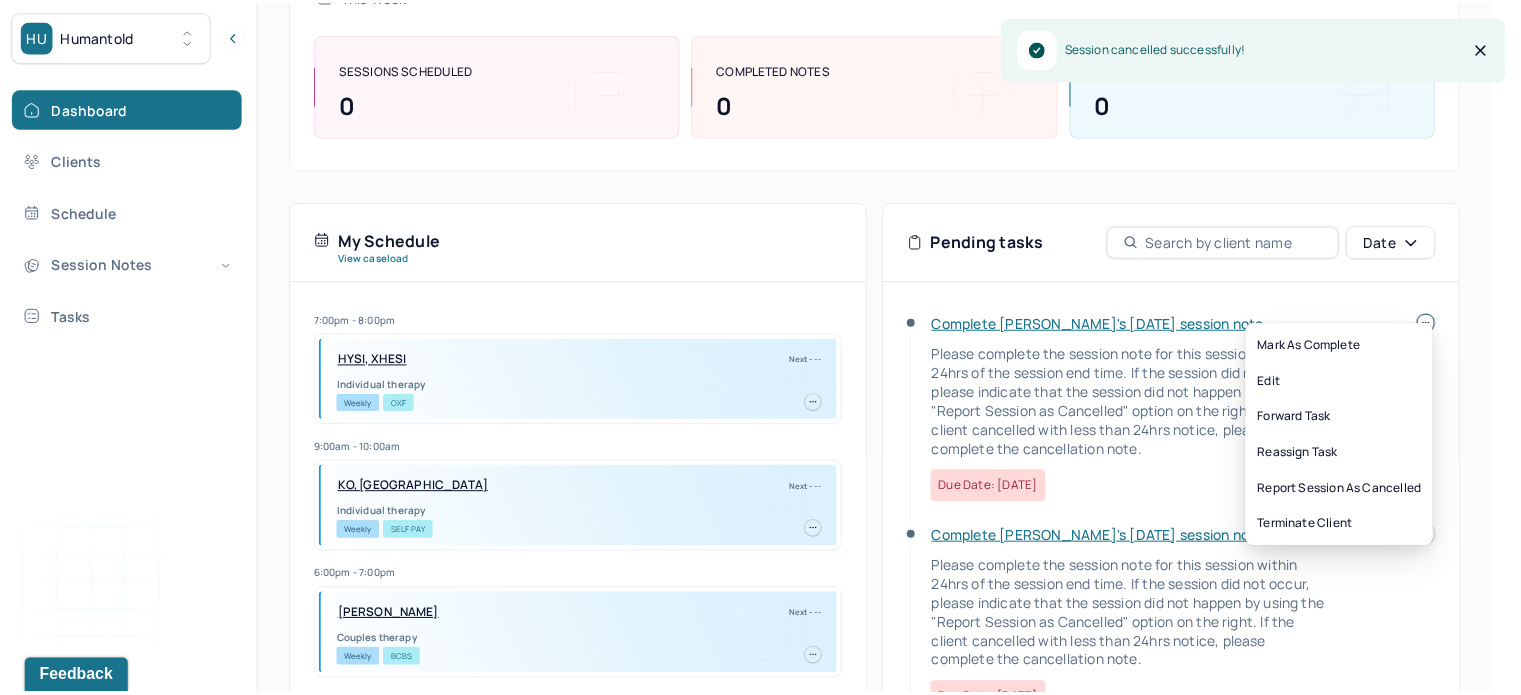 scroll, scrollTop: 0, scrollLeft: 0, axis: both 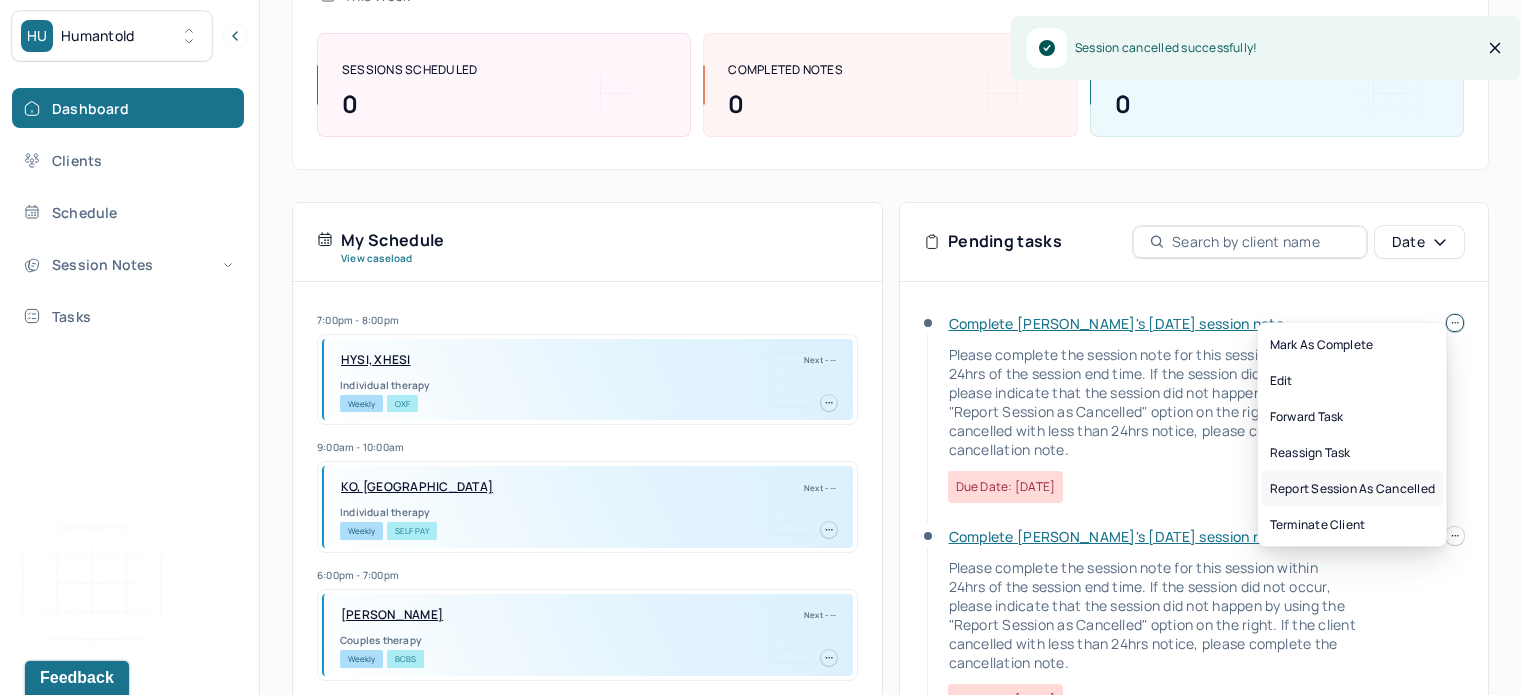 click on "Report session as cancelled" at bounding box center [1352, 489] 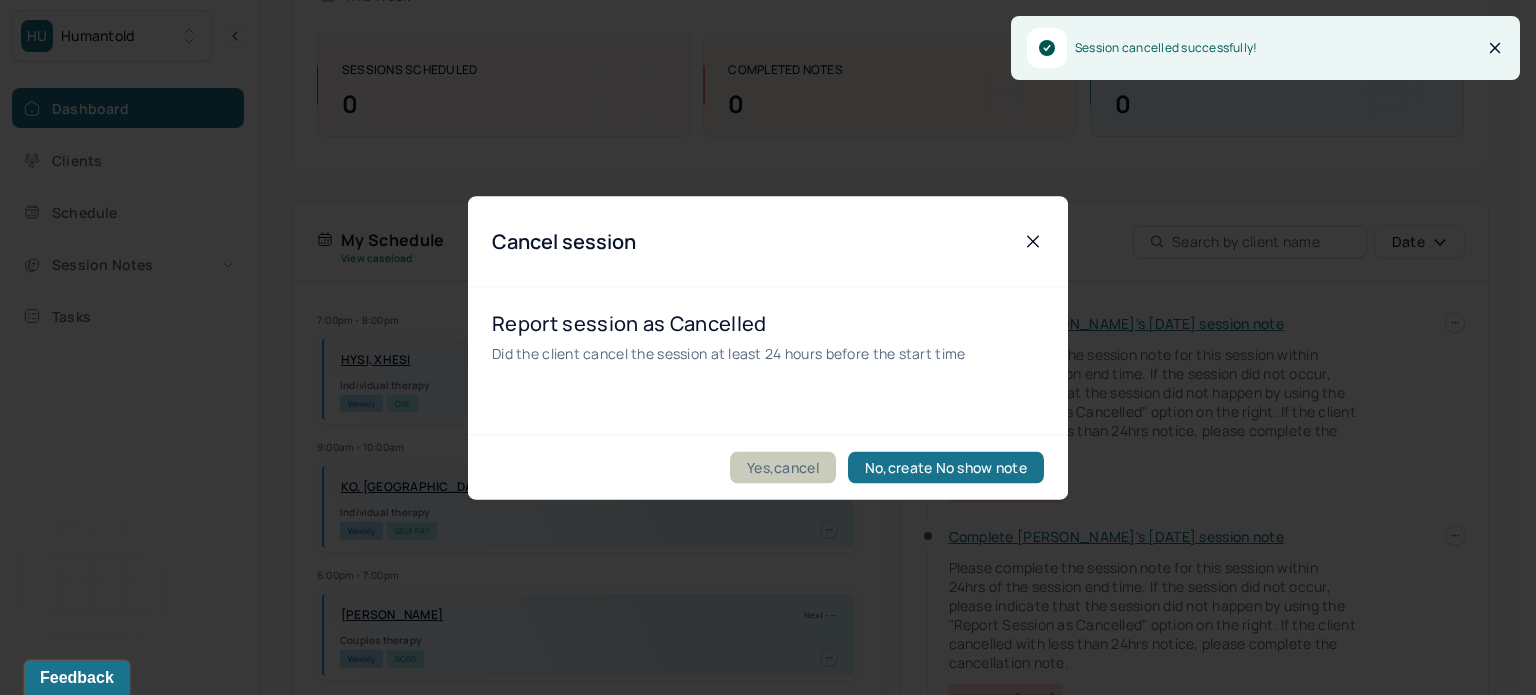 click on "Yes,cancel" at bounding box center [783, 467] 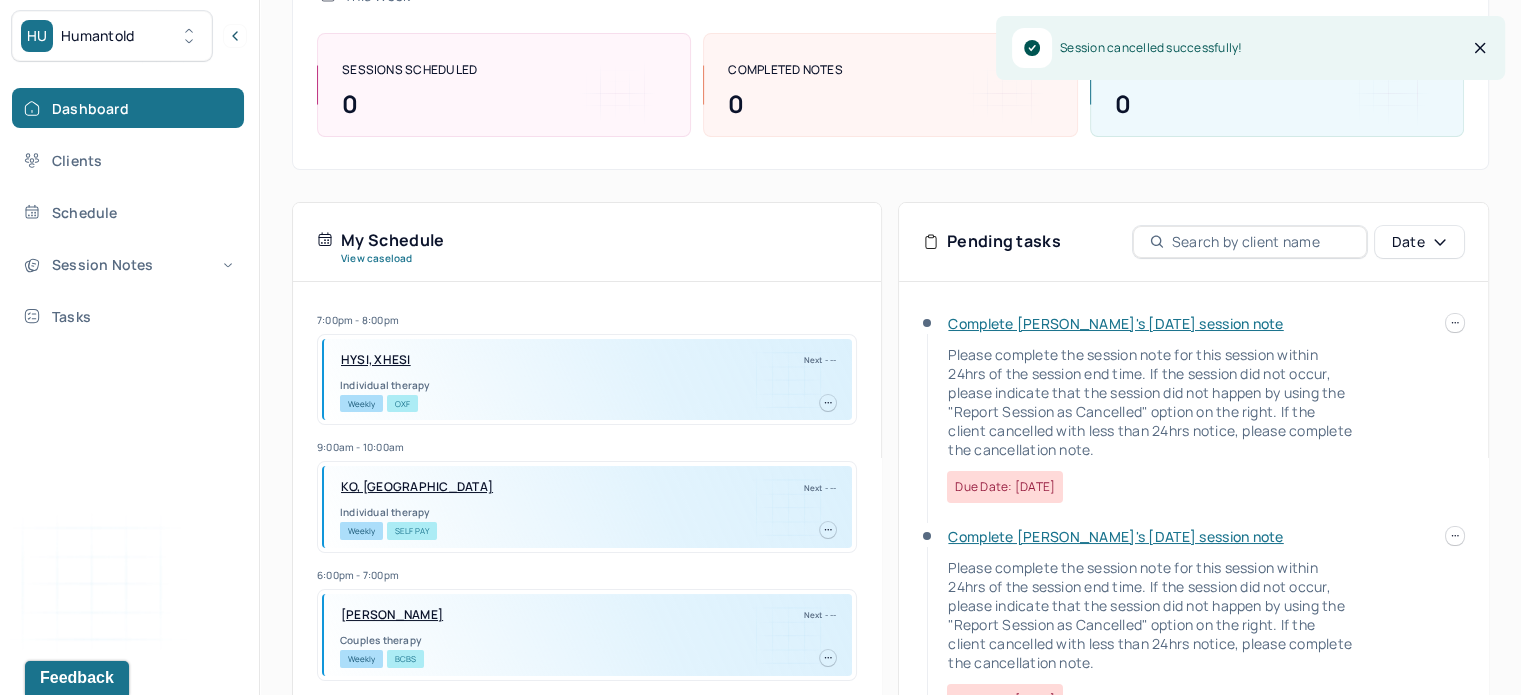 scroll, scrollTop: 0, scrollLeft: 0, axis: both 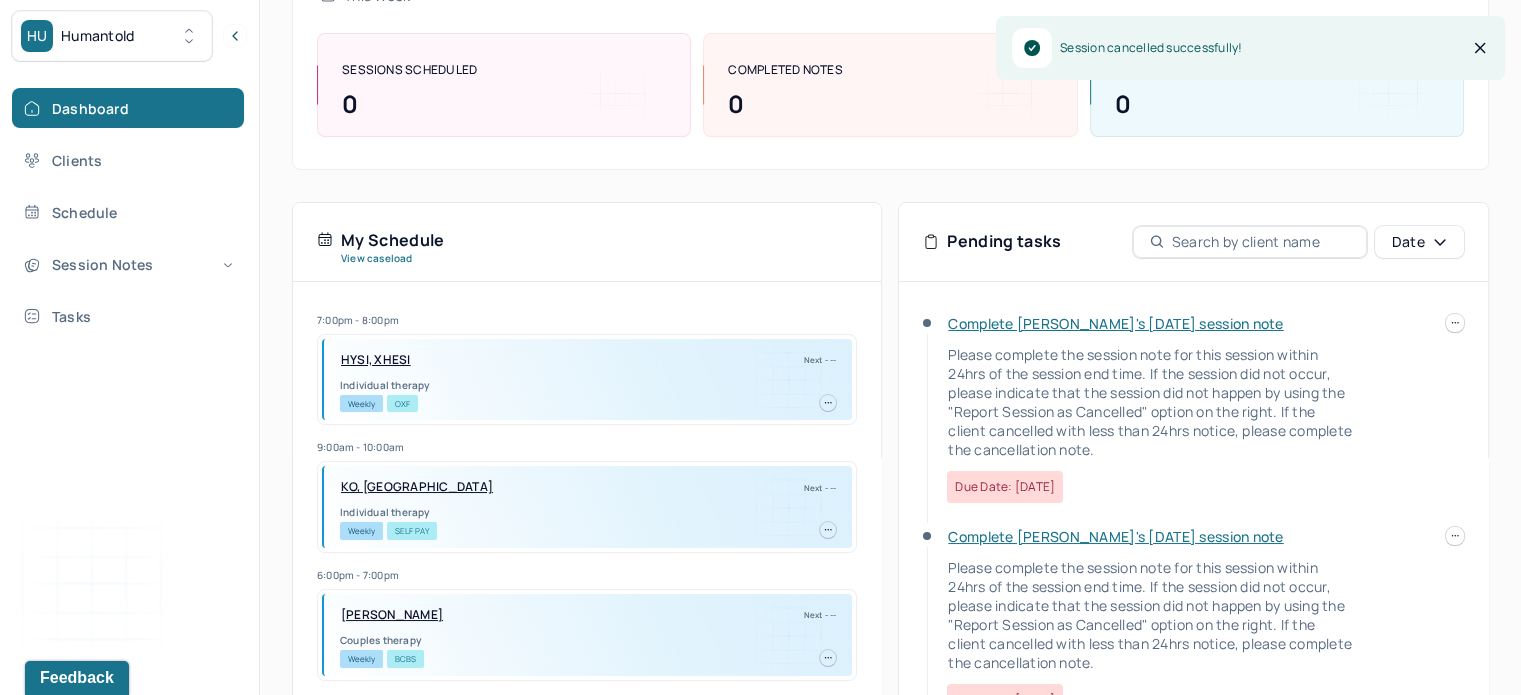 click at bounding box center (1455, 323) 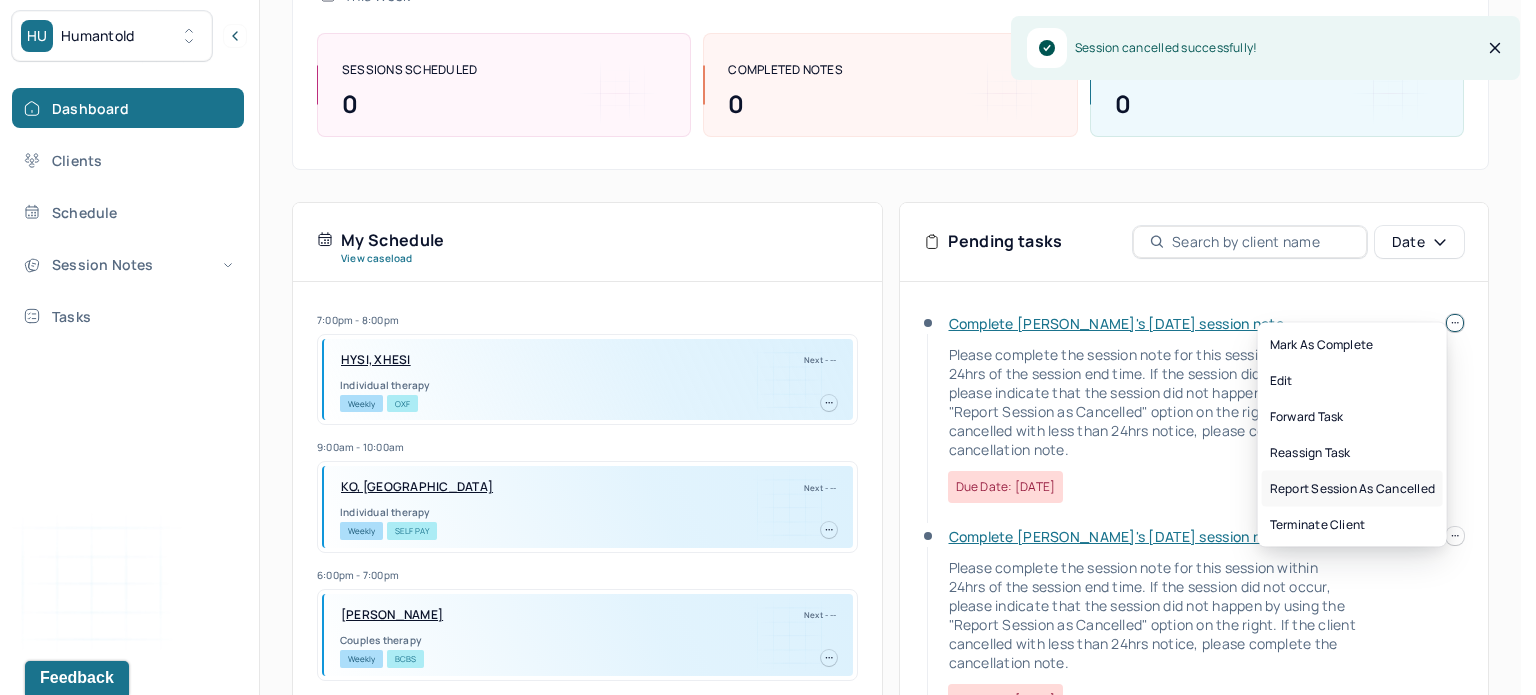 click on "Report session as cancelled" at bounding box center [1352, 489] 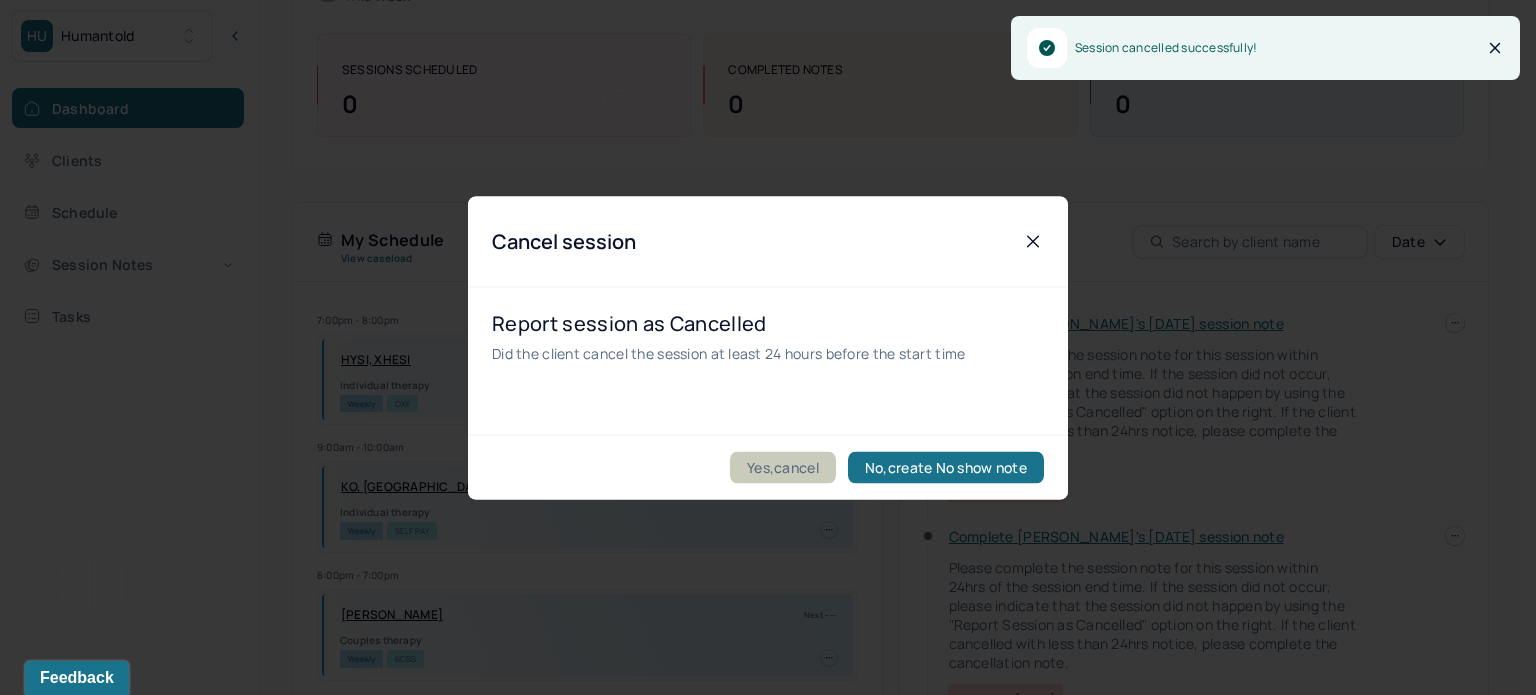 click on "Yes,cancel" at bounding box center [783, 467] 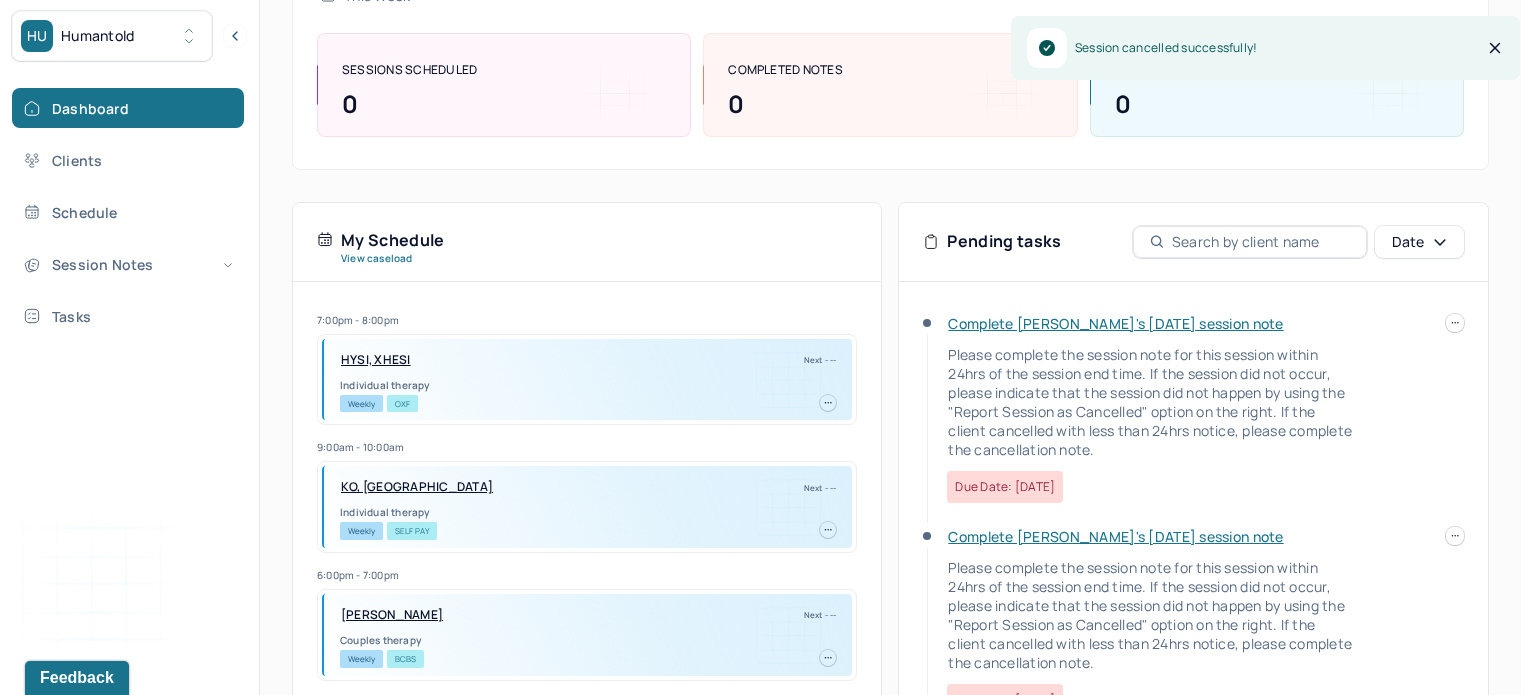 click on "HU Humantold       Dashboard Clients Schedule Session Notes Tasks [PERSON_NAME] provider   Logout   Diagnosis codes on session notes are currently limited to one (1). Only input the primary diagnosis.       Search by client name, chart number     FAQs     [PERSON_NAME] [PERSON_NAME] Let’s get you started 🚀 You can manage your caseload and availability here   this week   SESSIONS SCHEDULED 0 COMPLETED NOTES 0 LATE NOTES 0 My Schedule View caseload 7:00pm - 8:00pm   HYSI, XHESI   Next - -- Individual therapy Weekly OXF     9:00am - 10:00am   KO, [PERSON_NAME]   Next - -- Individual therapy Weekly Self Pay     6:00pm - 7:00pm   [PERSON_NAME]   Next - -- Couples therapy Weekly BCBS     7:00pm - 8:00pm   [PERSON_NAME]   Next - -- Couples therapy Weekly CIG     5:00pm - 6:00pm   [PERSON_NAME]   Next - -- Individual therapy Weekly UHC     5:00pm - 6:00pm   [PERSON_NAME]   Next - -- Couples therapy Weekly CARE     3:00pm - 4:00pm   BABY, [PERSON_NAME]   Next - -- Individual therapy Bi-Weekly [PERSON_NAME]" at bounding box center (760, 330) 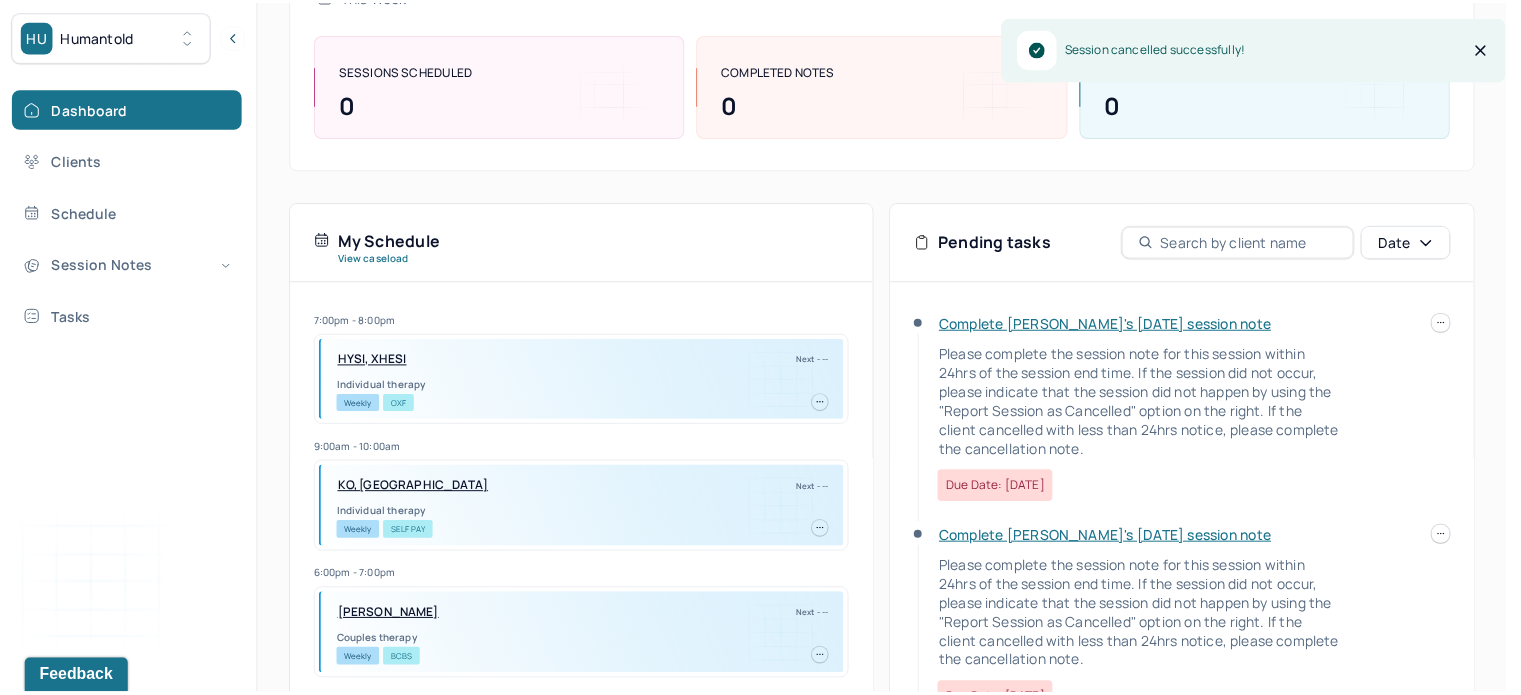 scroll, scrollTop: 0, scrollLeft: 0, axis: both 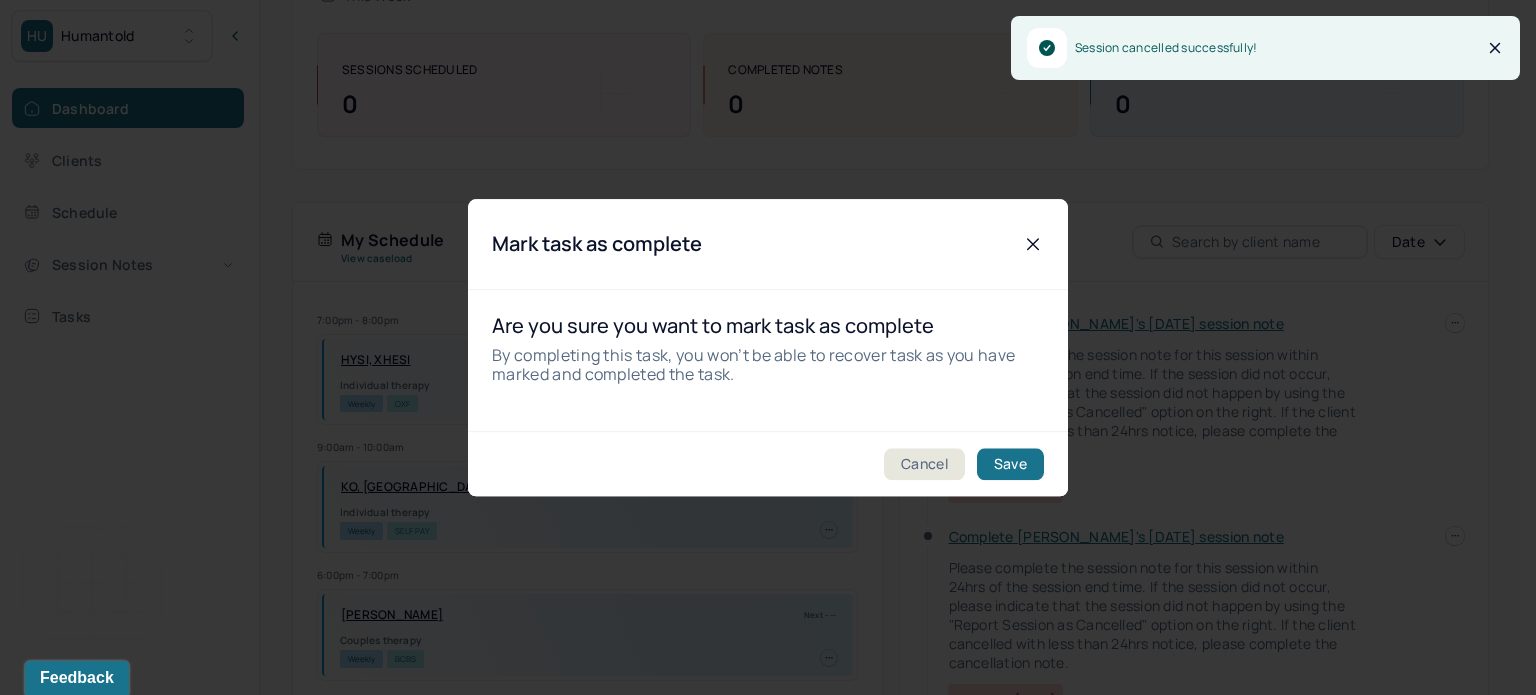 click 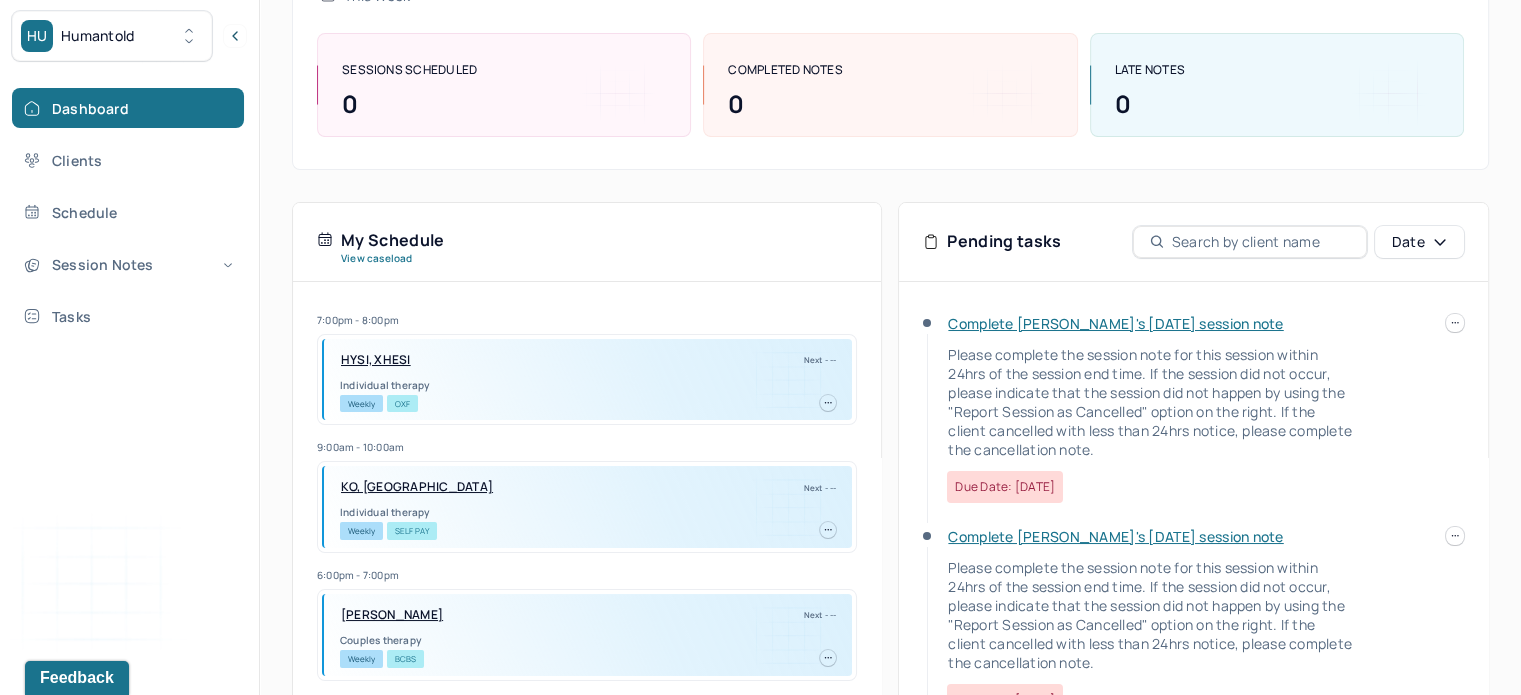 click at bounding box center [1455, 323] 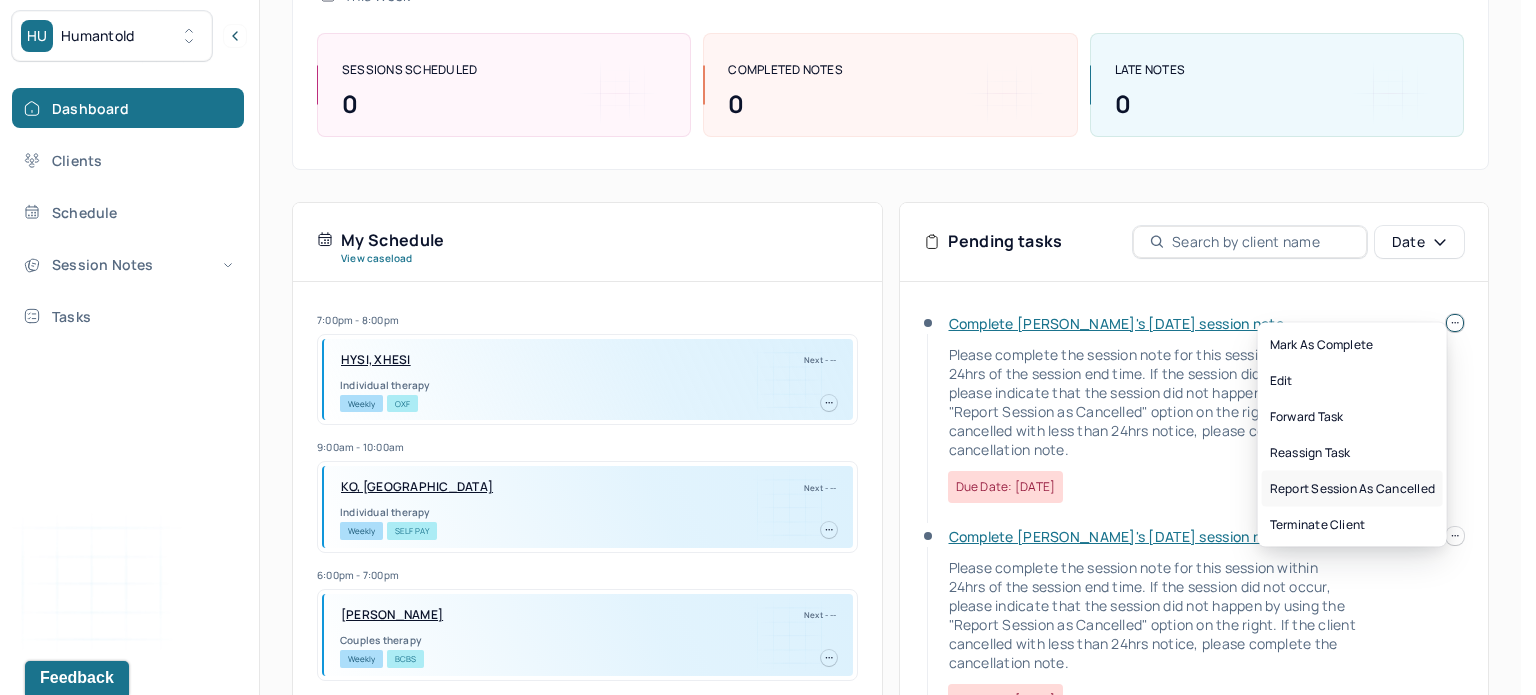 click on "Report session as cancelled" at bounding box center (1352, 489) 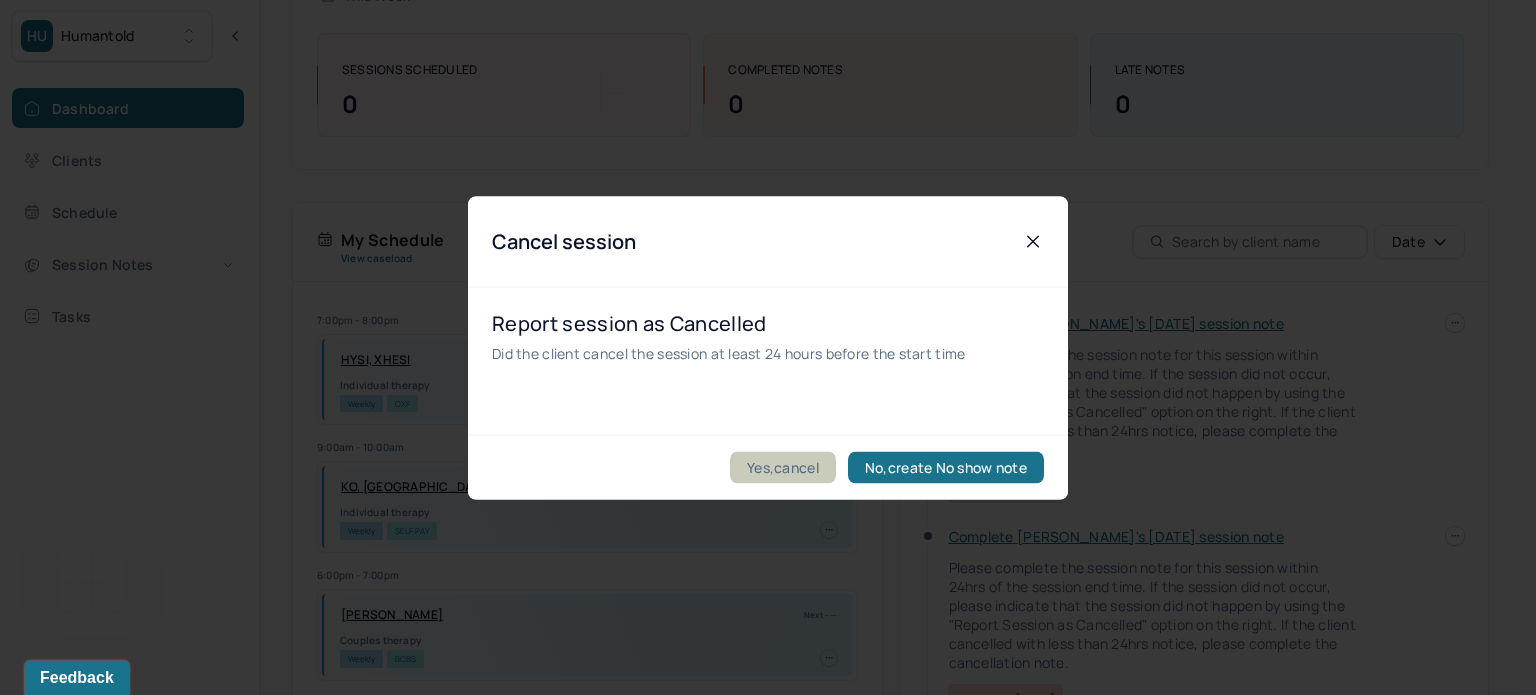 click on "Yes,cancel" at bounding box center [783, 467] 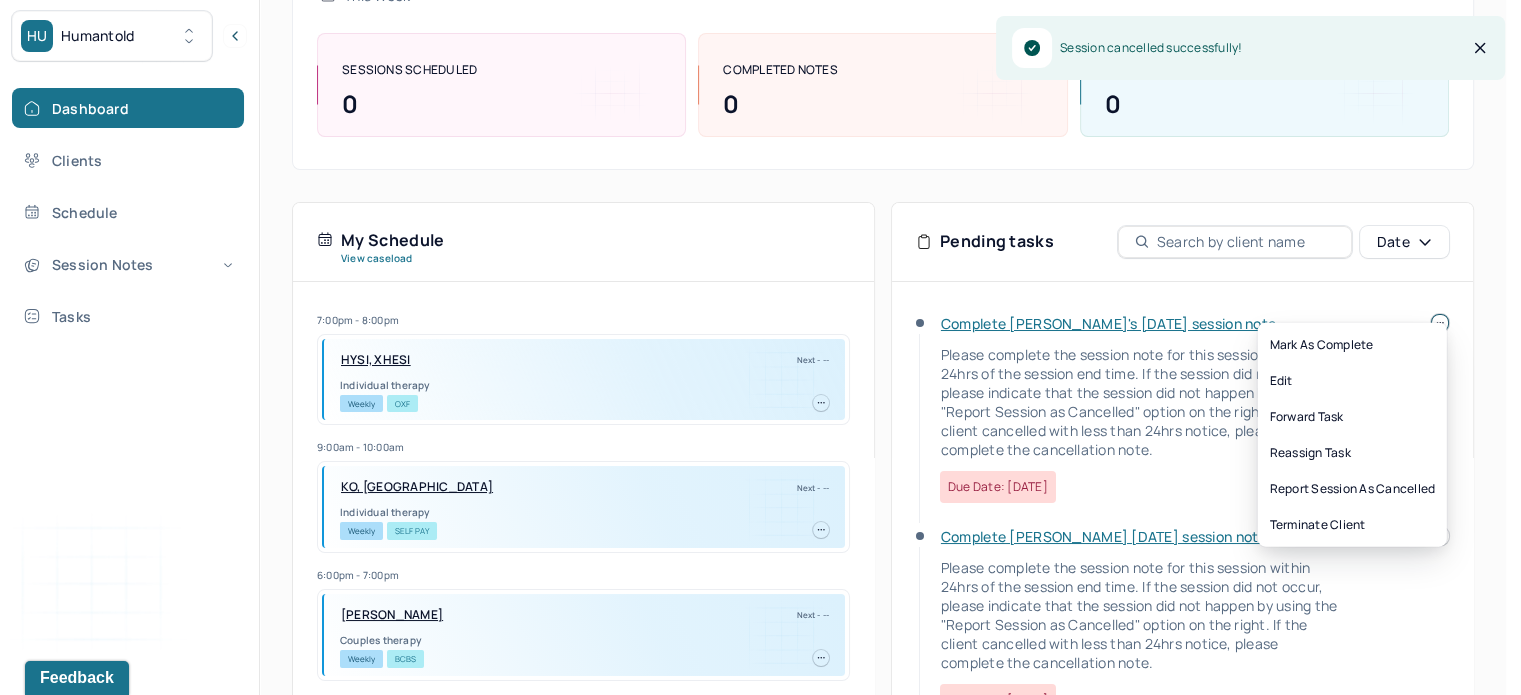 click on "HU Humantold       Dashboard Clients Schedule Session Notes Tasks [PERSON_NAME] provider   Logout   Diagnosis codes on session notes are currently limited to one (1). Only input the primary diagnosis.       Search by client name, chart number     FAQs     [PERSON_NAME] [PERSON_NAME] Let’s get you started 🚀 You can manage your caseload and availability here   this week   SESSIONS SCHEDULED 0 COMPLETED NOTES 0 LATE NOTES 0 My Schedule View caseload 7:00pm - 8:00pm   HYSI, XHESI   Next - -- Individual therapy Weekly OXF     9:00am - 10:00am   KO, [PERSON_NAME]   Next - -- Individual therapy Weekly Self Pay     6:00pm - 7:00pm   [PERSON_NAME]   Next - -- Couples therapy Weekly BCBS     7:00pm - 8:00pm   [PERSON_NAME]   Next - -- Couples therapy Weekly CIG     5:00pm - 6:00pm   [PERSON_NAME]   Next - -- Individual therapy Weekly UHC     5:00pm - 6:00pm   [PERSON_NAME]   Next - -- Couples therapy Weekly CARE     3:00pm - 4:00pm   BABY, [PERSON_NAME]   Next - -- Individual therapy Bi-Weekly [PERSON_NAME]" at bounding box center (753, 330) 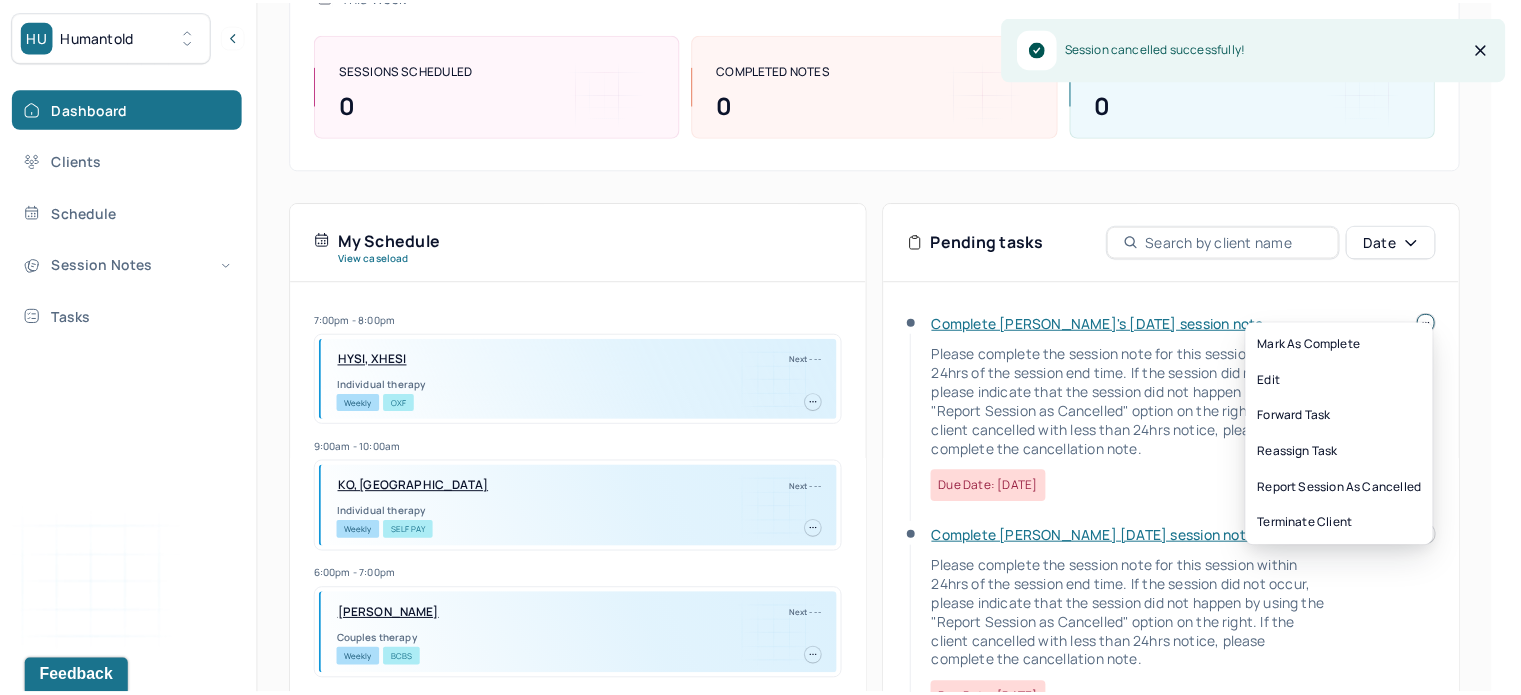 scroll, scrollTop: 0, scrollLeft: 0, axis: both 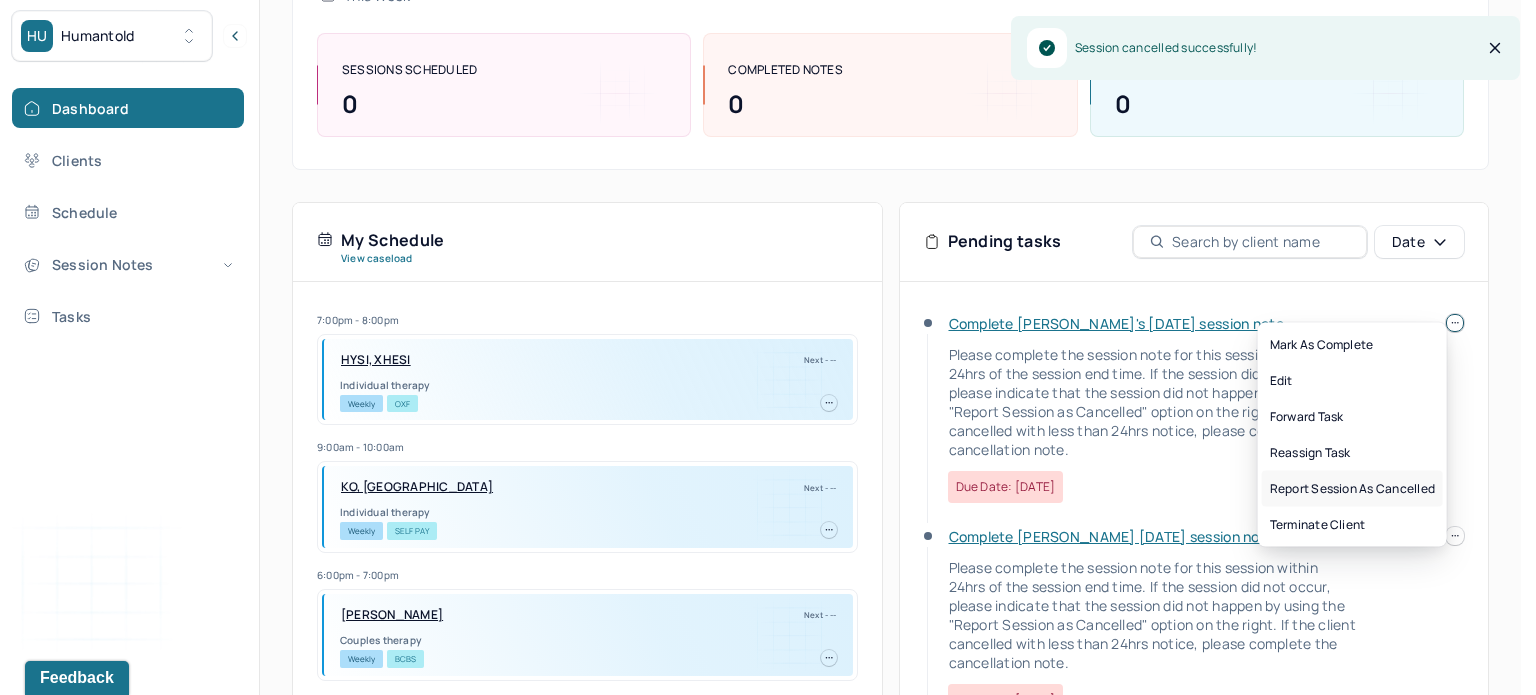 click on "Report session as cancelled" at bounding box center (1352, 489) 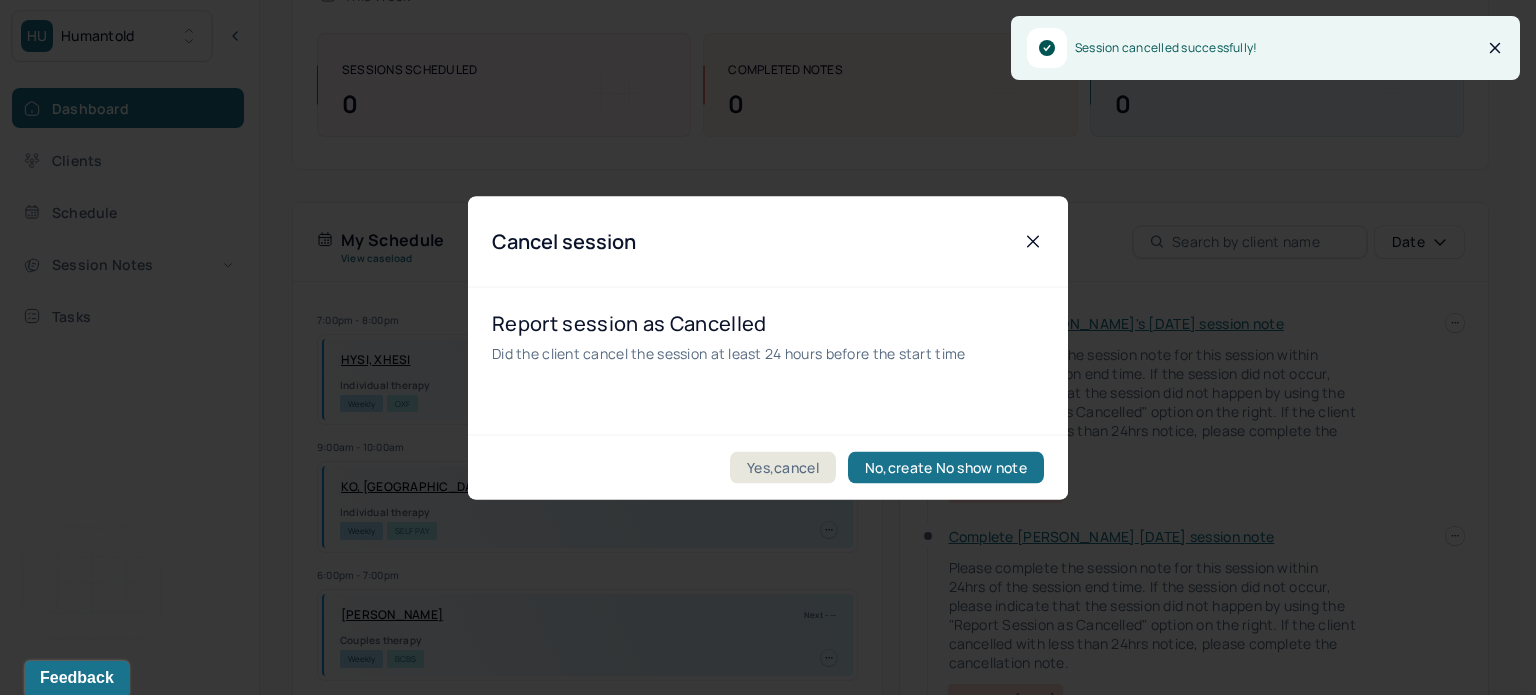 click at bounding box center (768, 347) 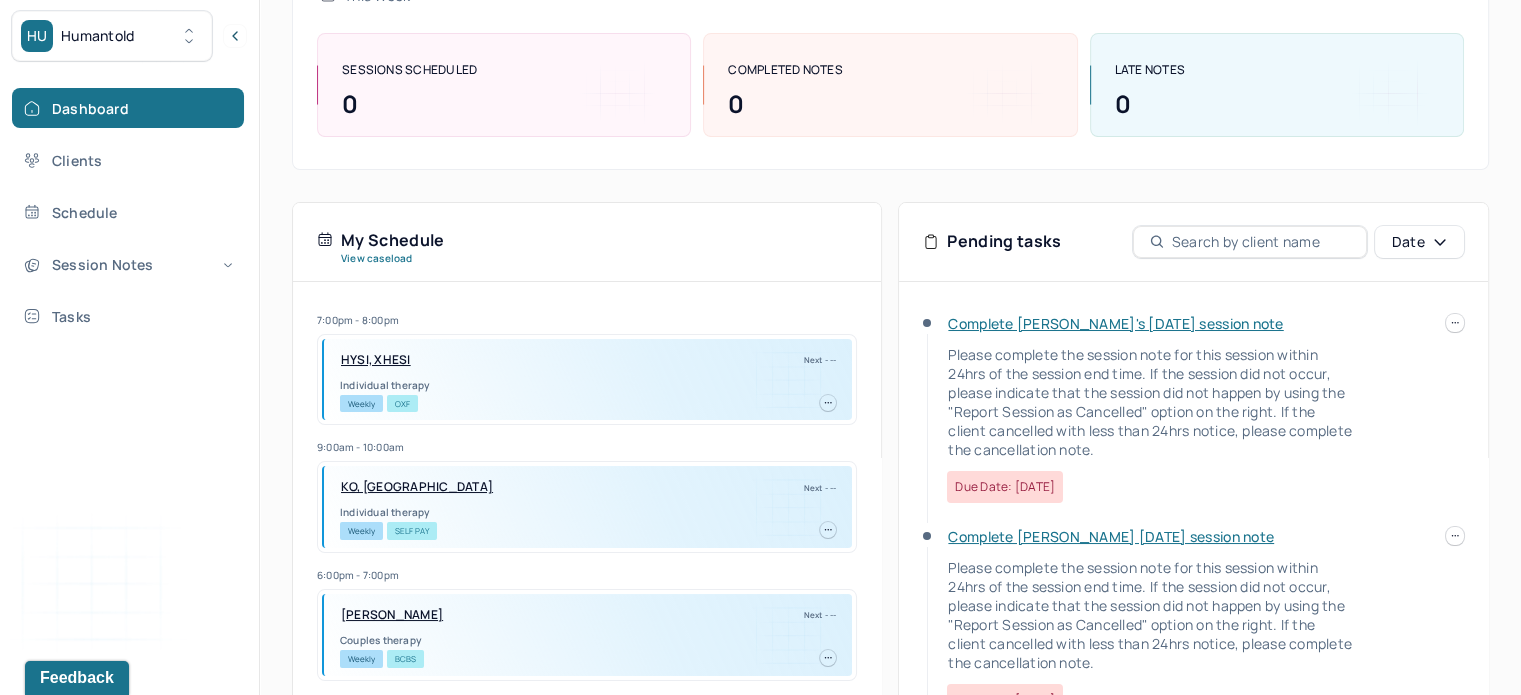 click 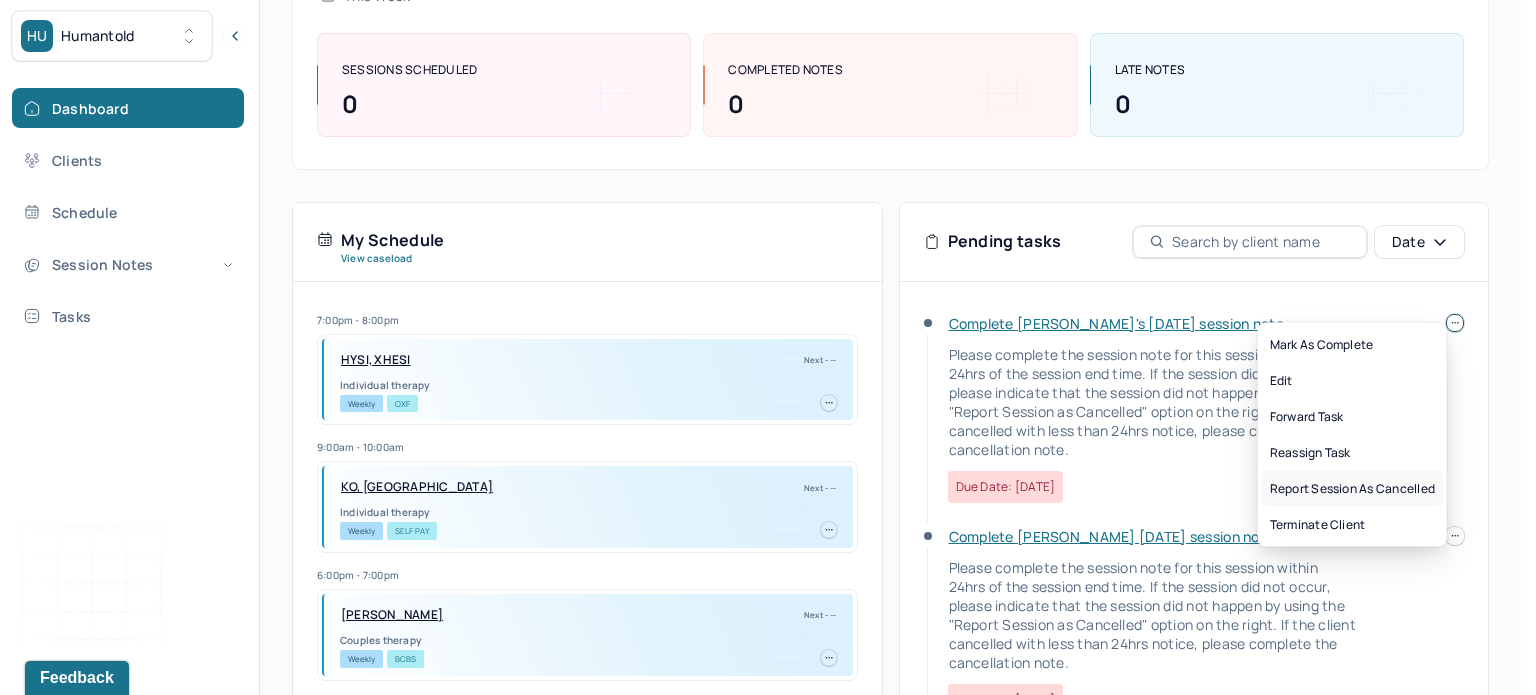 click on "Report session as cancelled" at bounding box center [1352, 489] 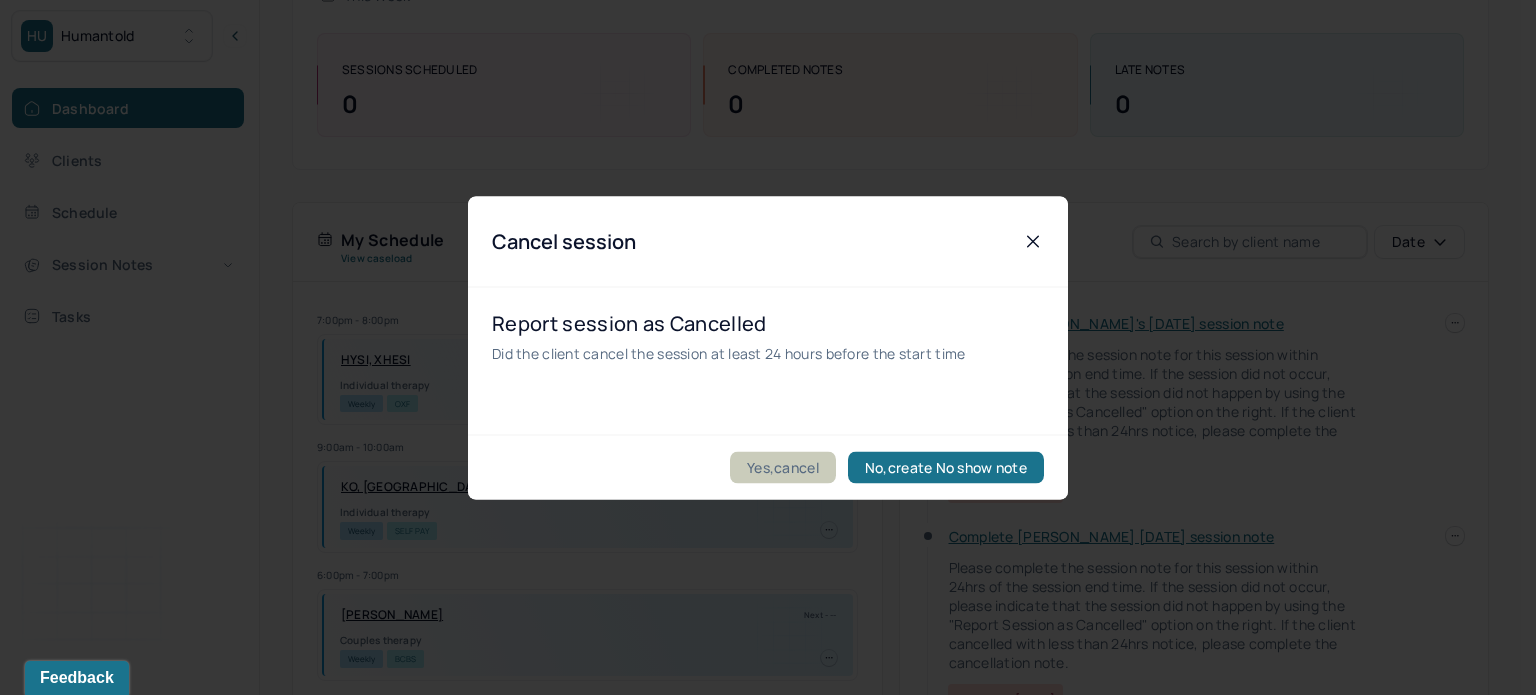 click on "Yes,cancel" at bounding box center (783, 467) 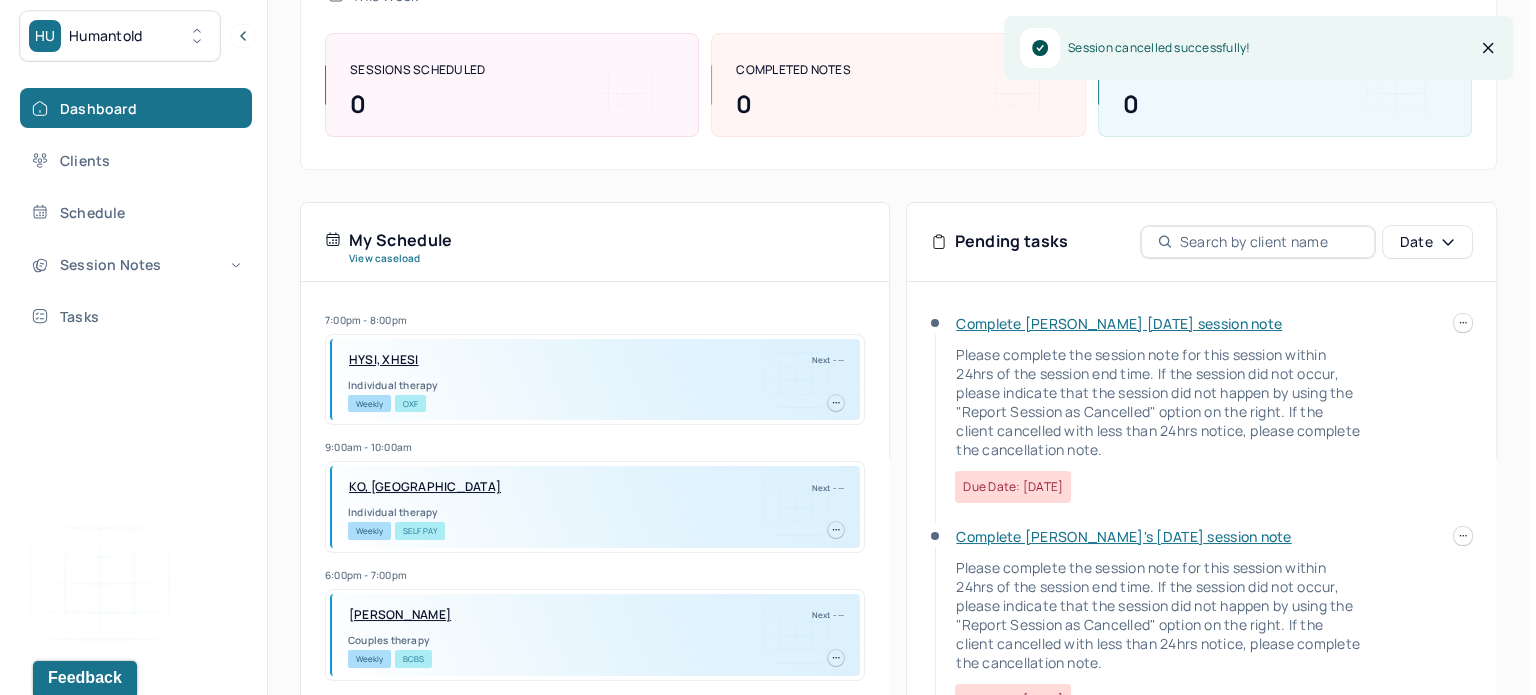 scroll, scrollTop: 0, scrollLeft: 0, axis: both 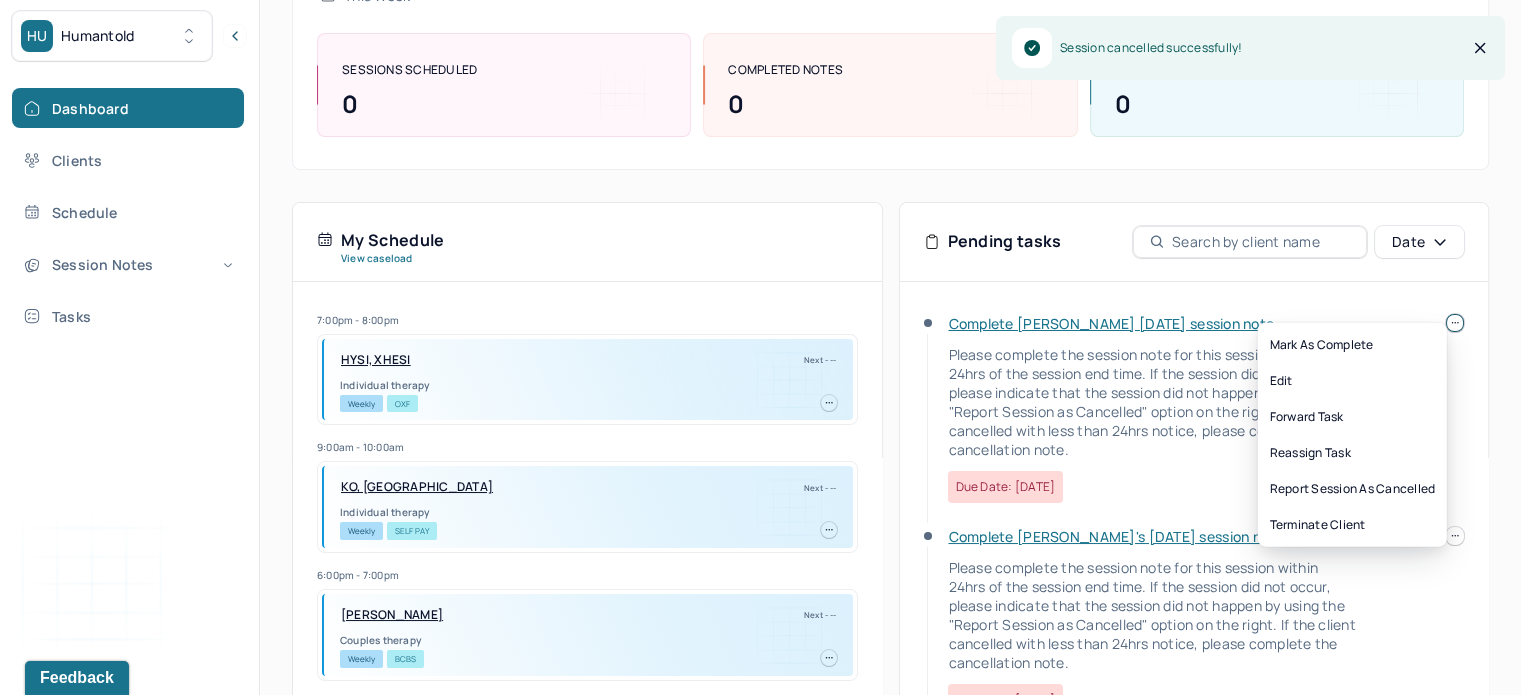 click on "HU Humantold       Dashboard Clients Schedule Session Notes Tasks [PERSON_NAME] provider   Logout   Diagnosis codes on session notes are currently limited to one (1). Only input the primary diagnosis.       Search by client name, chart number     FAQs     [PERSON_NAME] [PERSON_NAME] Let’s get you started 🚀 You can manage your caseload and availability here   this week   SESSIONS SCHEDULED 0 COMPLETED NOTES 0 LATE NOTES 0 My Schedule View caseload 7:00pm - 8:00pm   HYSI, XHESI   Next - -- Individual therapy Weekly OXF     9:00am - 10:00am   KO, [PERSON_NAME]   Next - -- Individual therapy Weekly Self Pay     6:00pm - 7:00pm   [PERSON_NAME]   Next - -- Couples therapy Weekly BCBS     7:00pm - 8:00pm   [PERSON_NAME]   Next - -- Couples therapy Weekly CIG     5:00pm - 6:00pm   [PERSON_NAME]   Next - -- Individual therapy Weekly UHC     5:00pm - 6:00pm   [PERSON_NAME]   Next - -- Couples therapy Weekly CARE     3:00pm - 4:00pm   BABY, [PERSON_NAME]   Next - -- Individual therapy Bi-Weekly [PERSON_NAME]" at bounding box center [760, 330] 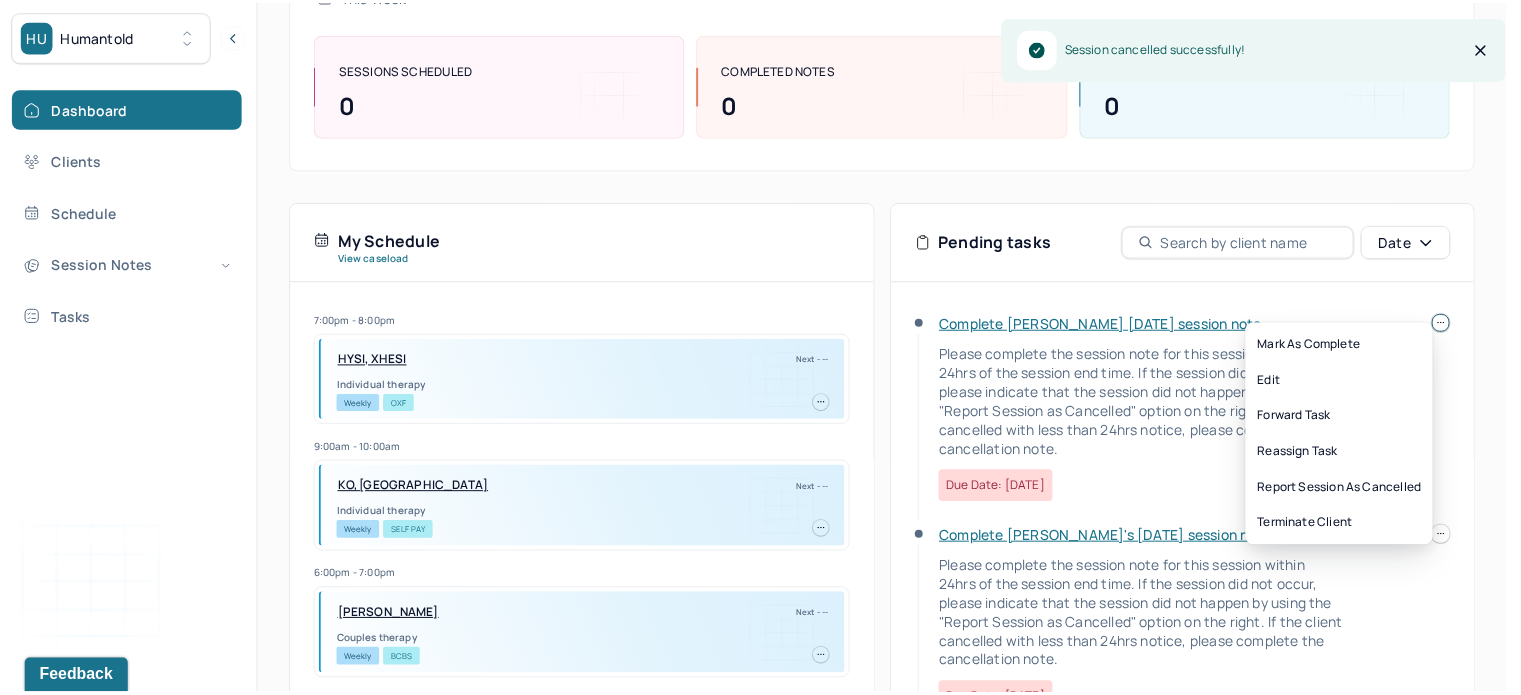 scroll, scrollTop: 0, scrollLeft: 0, axis: both 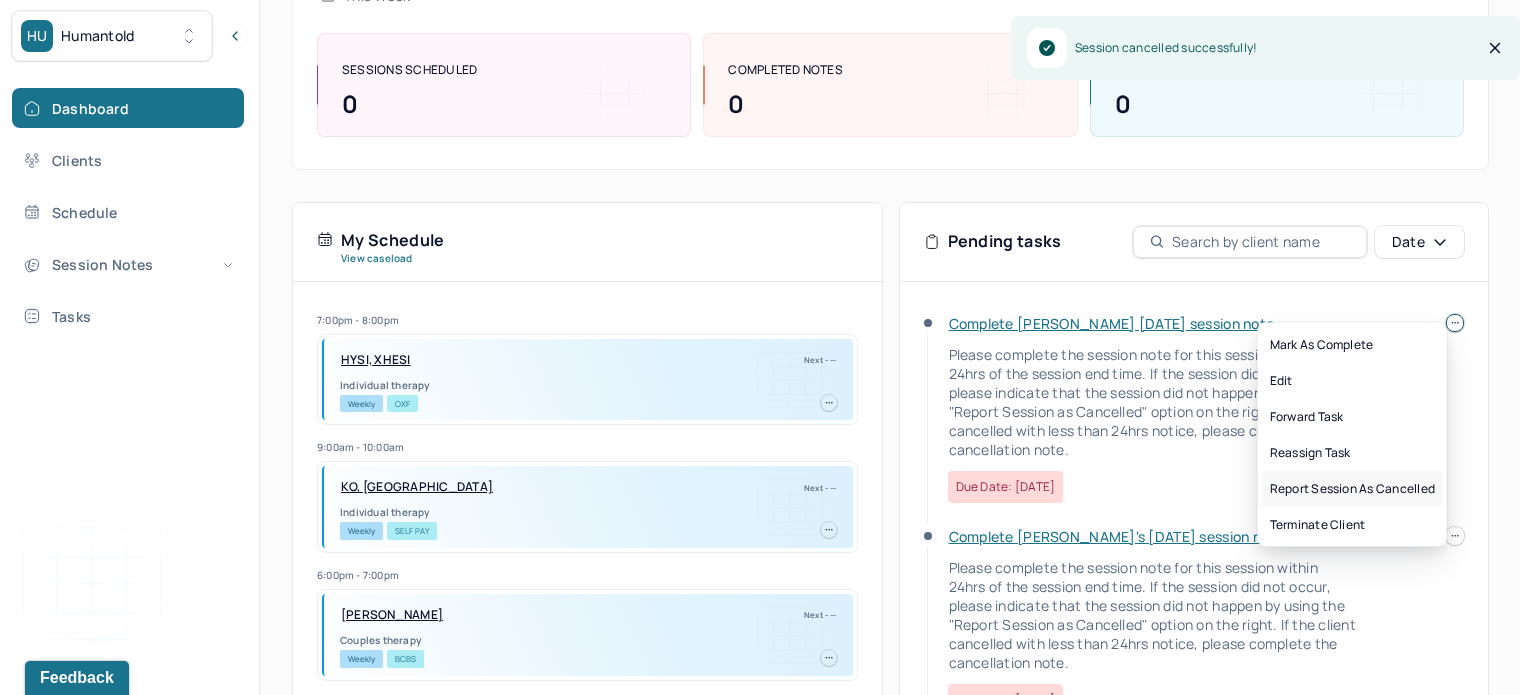 click on "Report session as cancelled" at bounding box center [1352, 489] 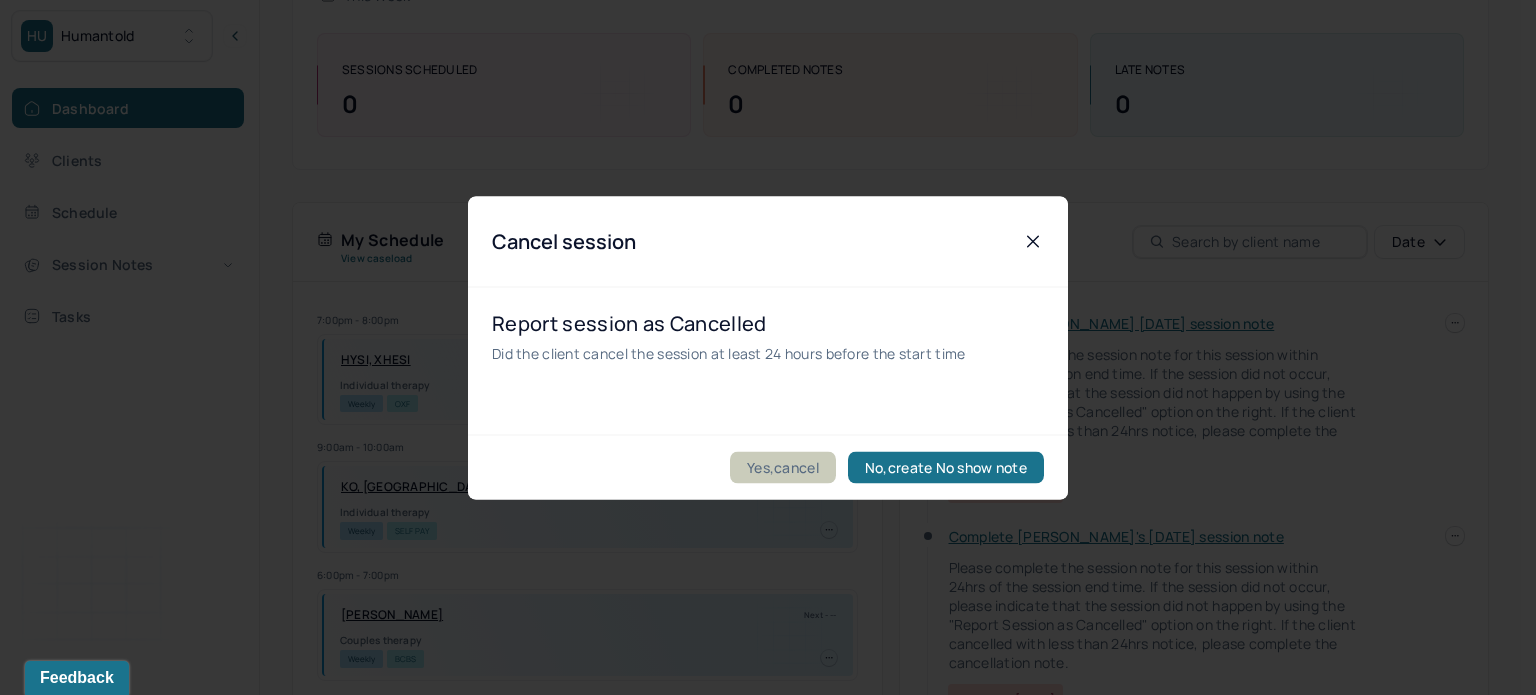 click on "Yes,cancel" at bounding box center [783, 467] 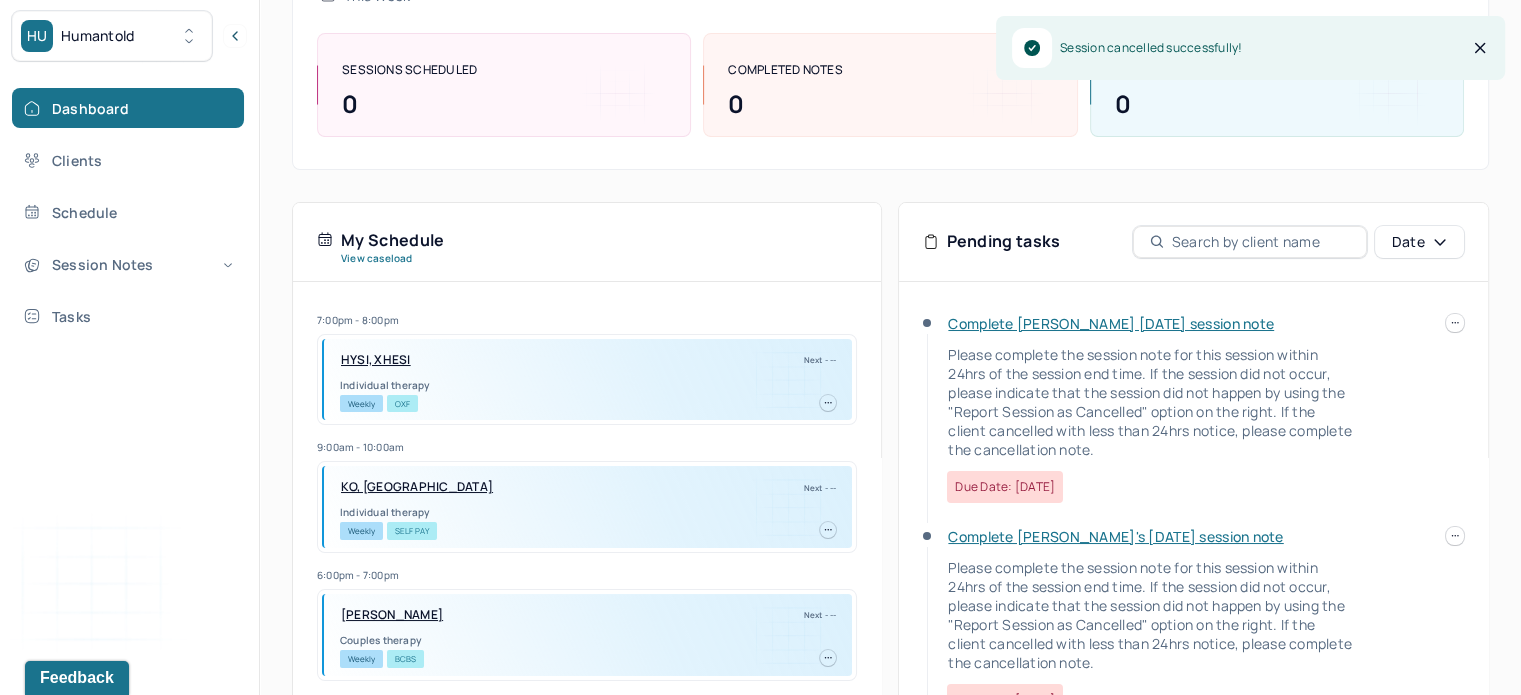 scroll, scrollTop: 0, scrollLeft: 0, axis: both 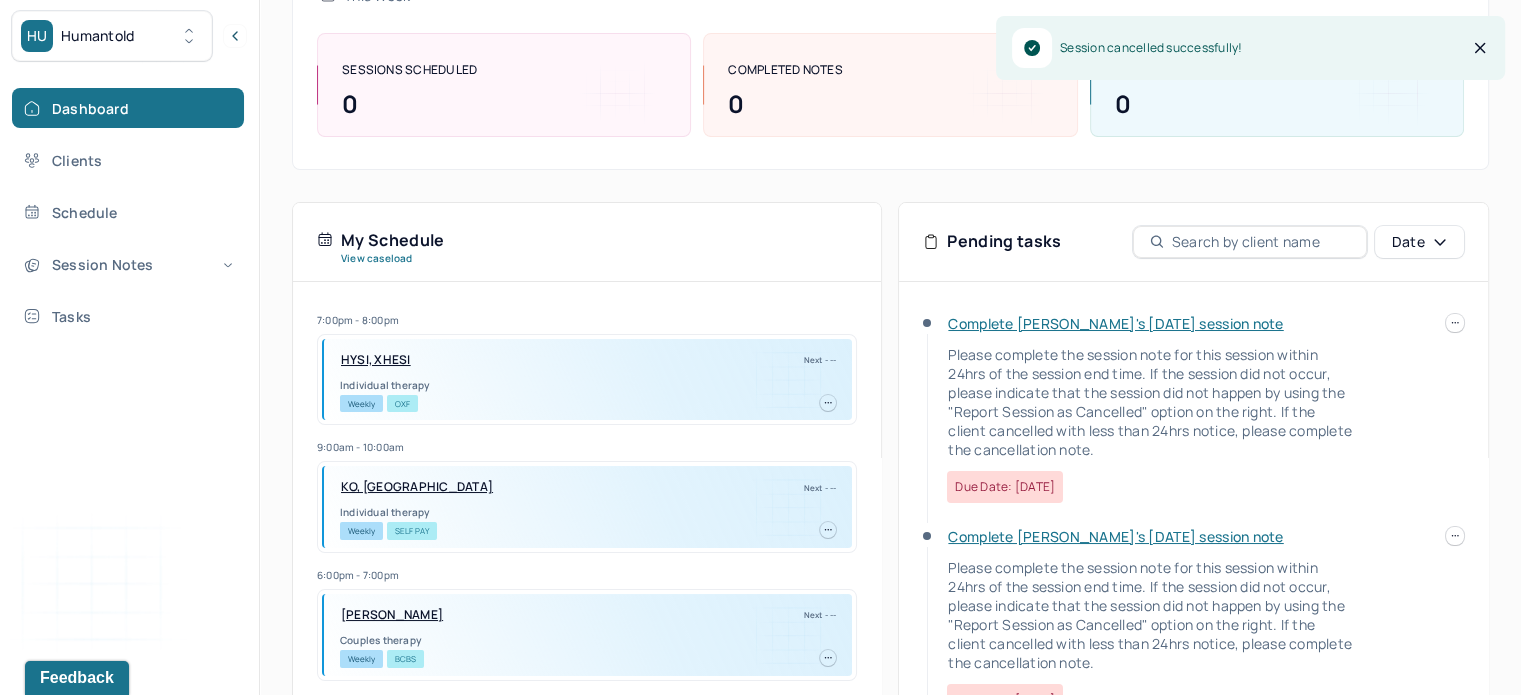 click at bounding box center (1455, 323) 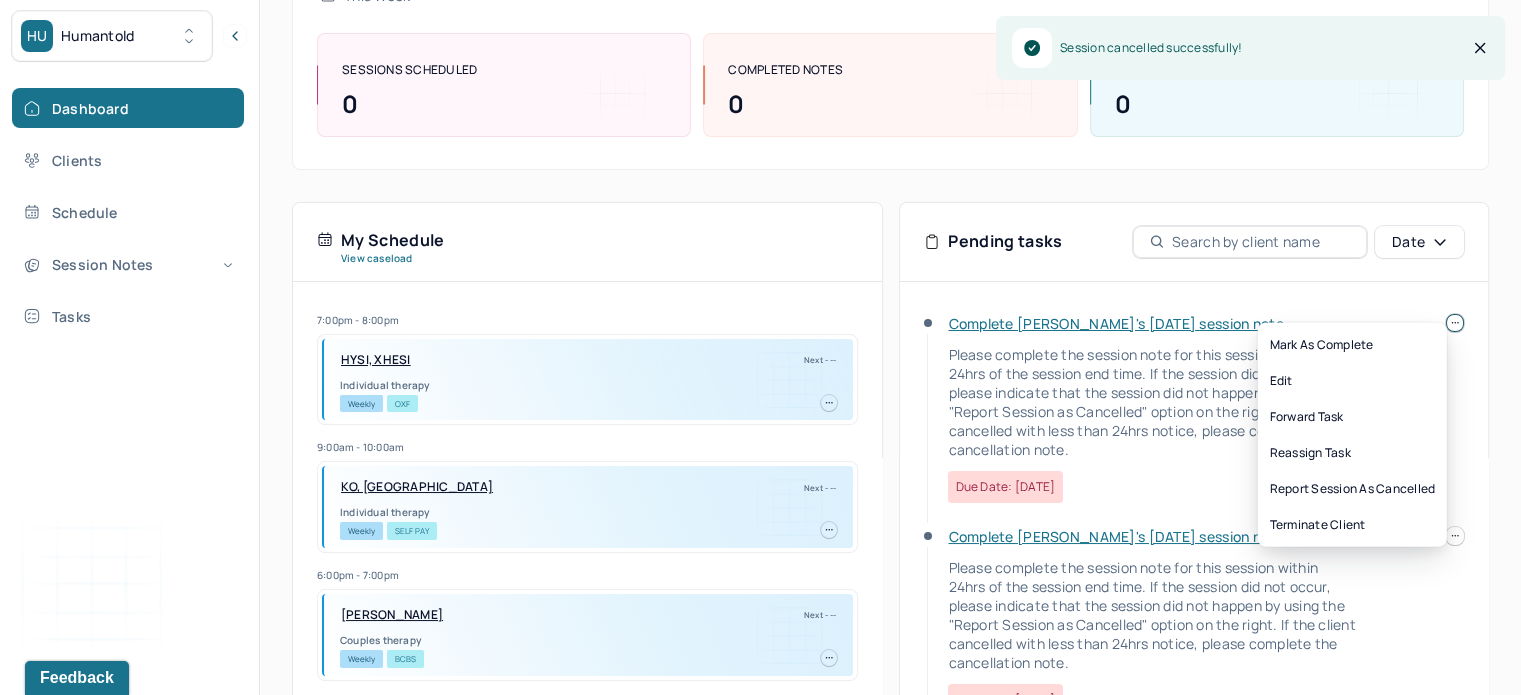 scroll, scrollTop: 0, scrollLeft: 0, axis: both 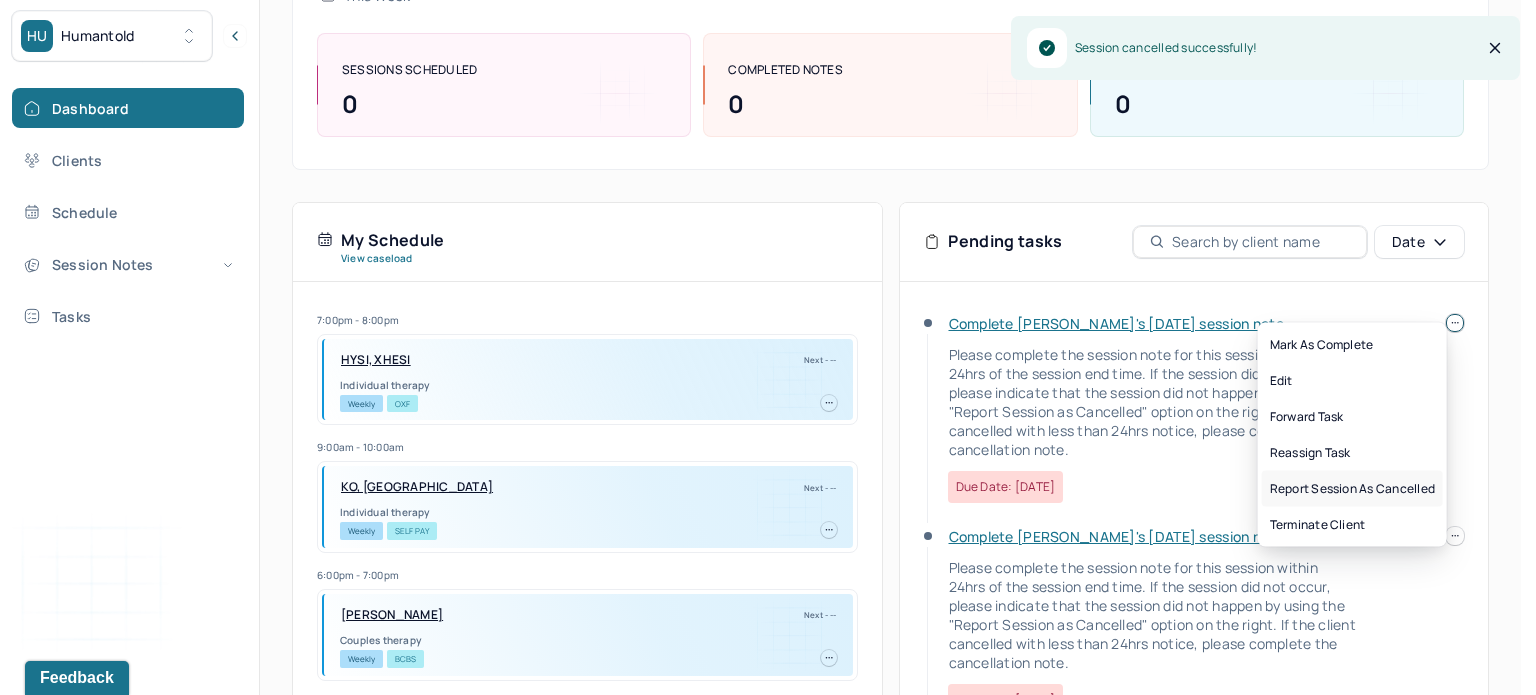click on "Report session as cancelled" at bounding box center (1352, 489) 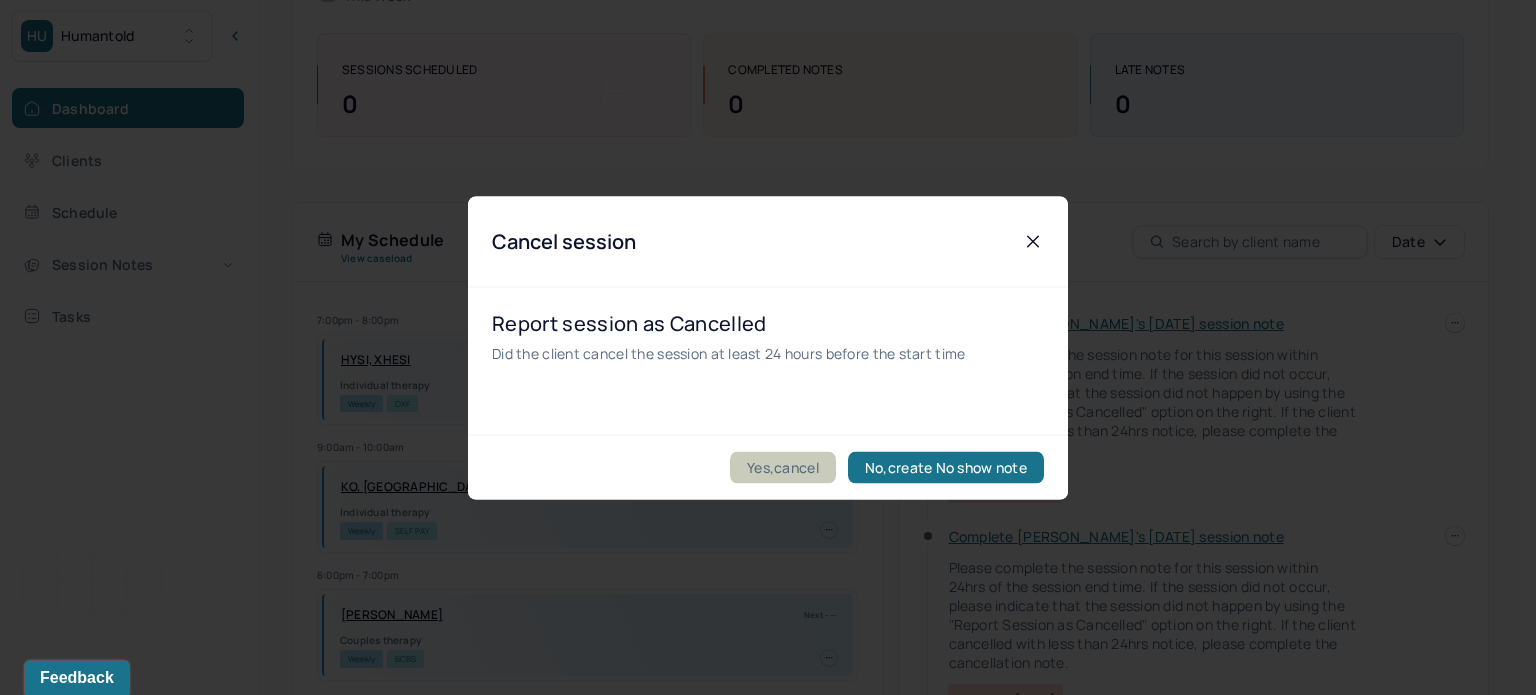 click on "Yes,cancel" at bounding box center (783, 467) 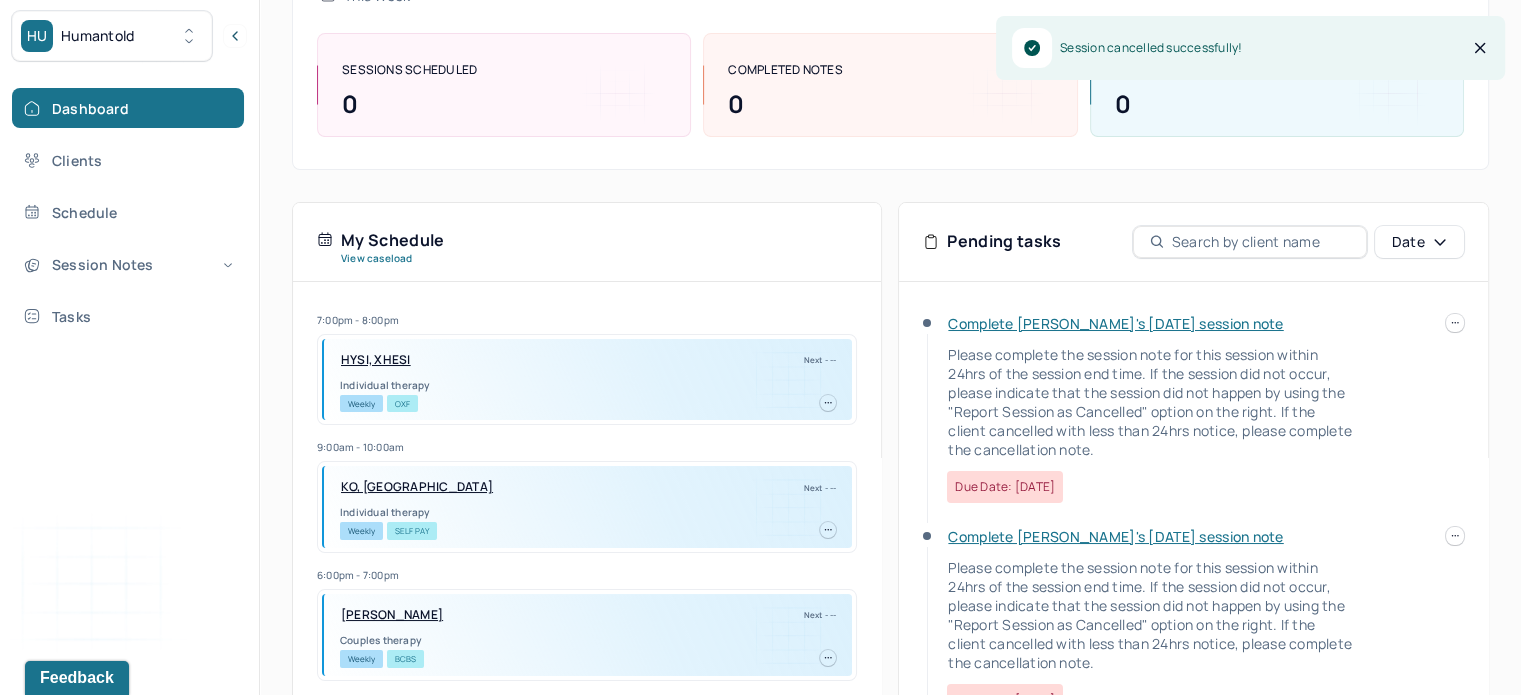 click at bounding box center [1455, 323] 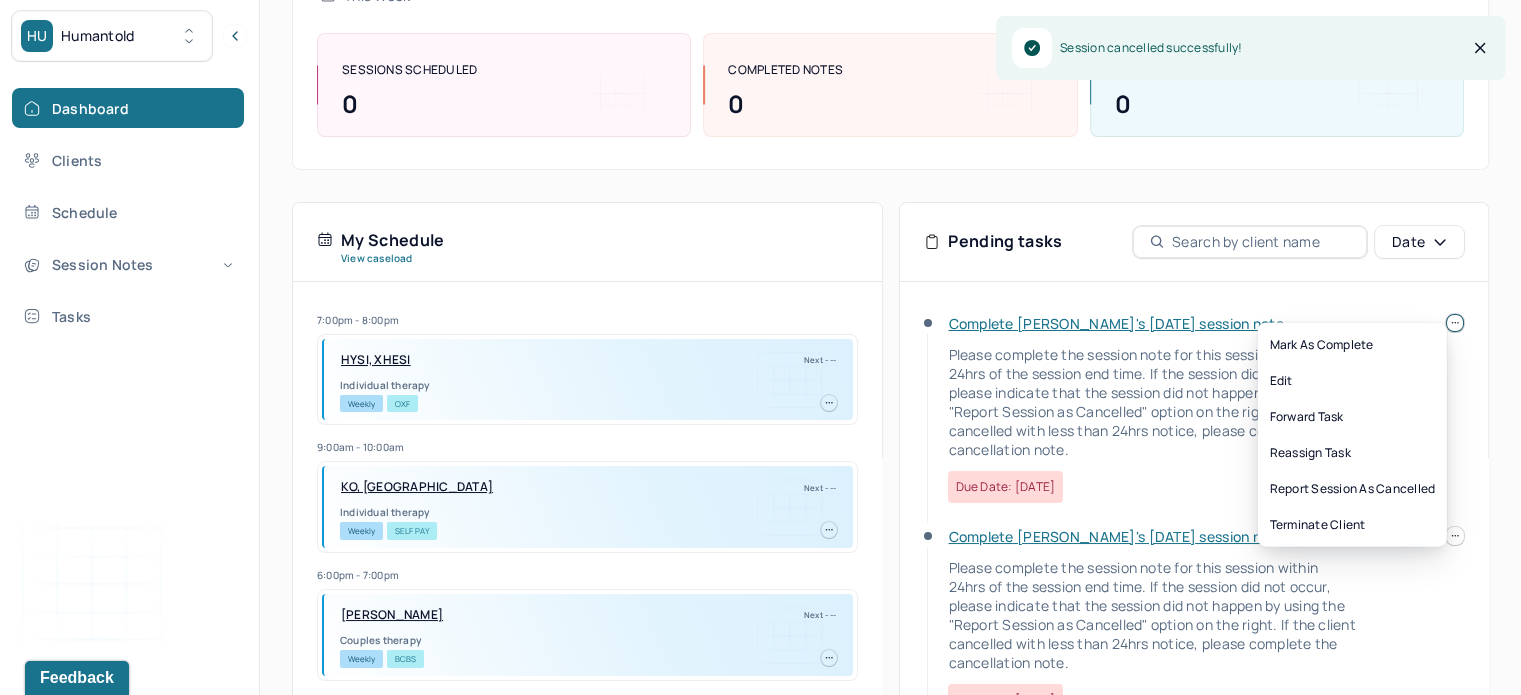 scroll, scrollTop: 0, scrollLeft: 0, axis: both 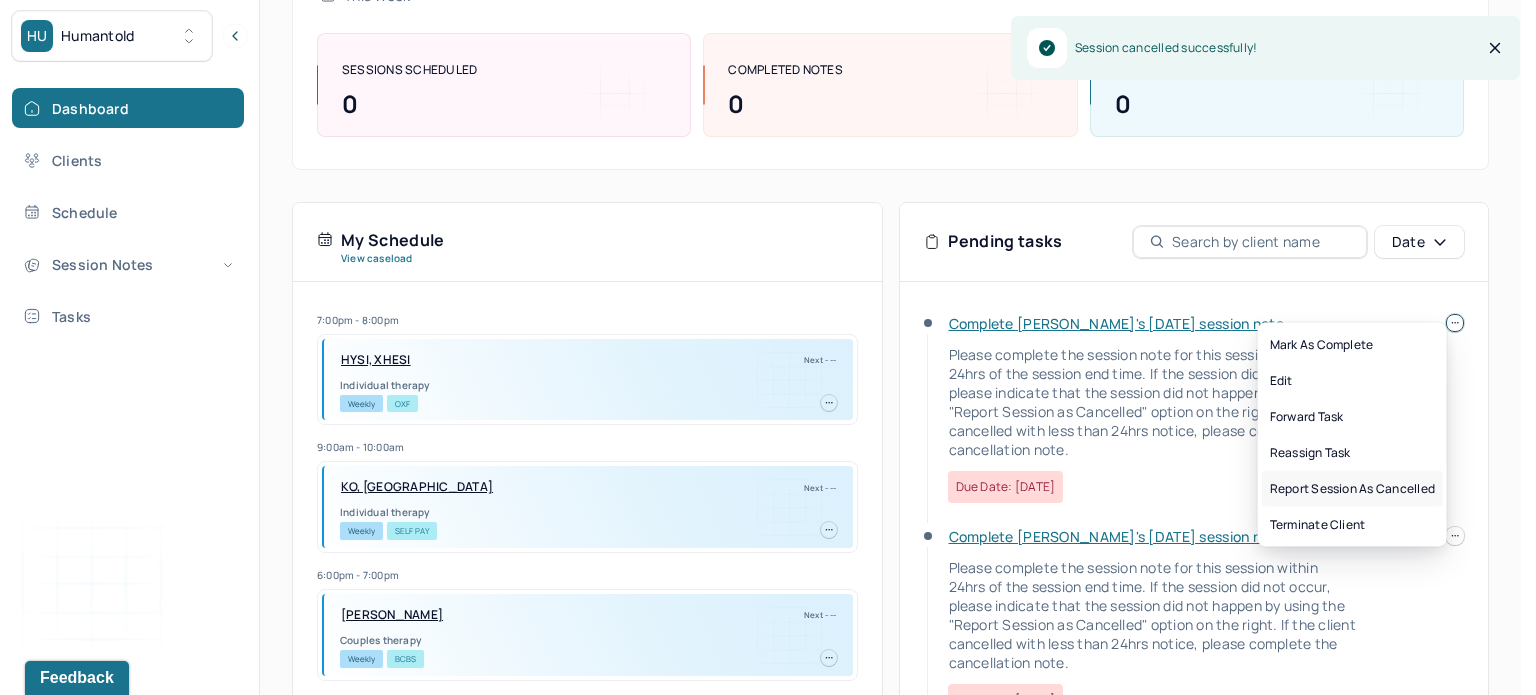 click on "Report session as cancelled" at bounding box center [1352, 489] 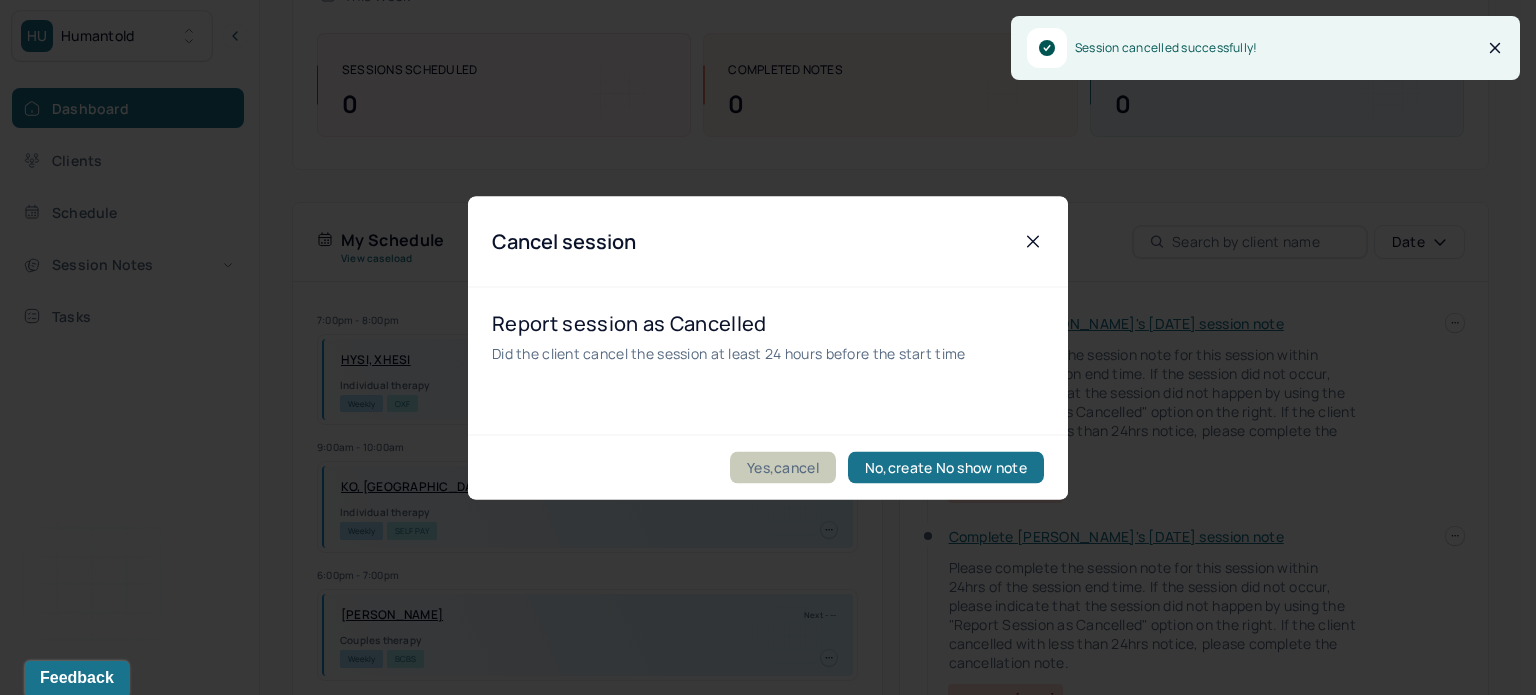 click on "Yes,cancel" at bounding box center [783, 467] 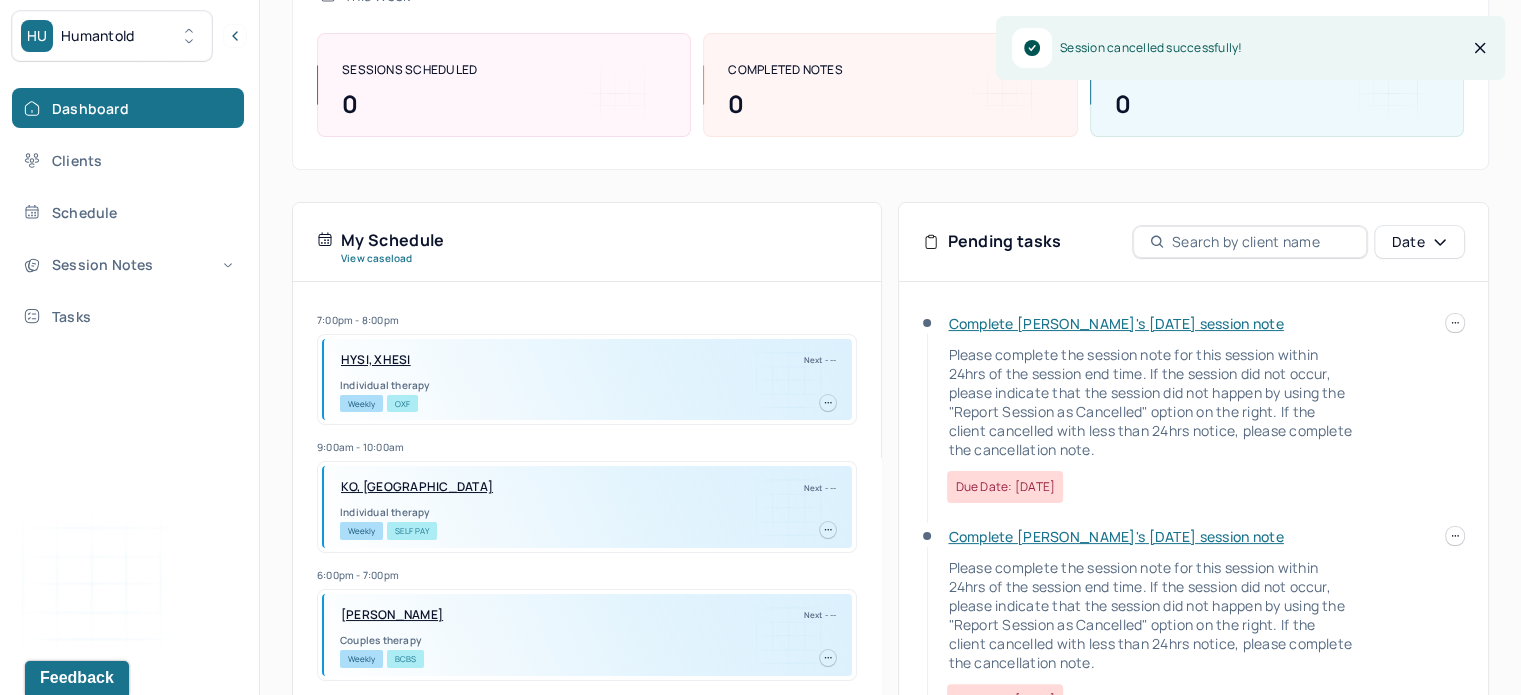 scroll, scrollTop: 0, scrollLeft: 0, axis: both 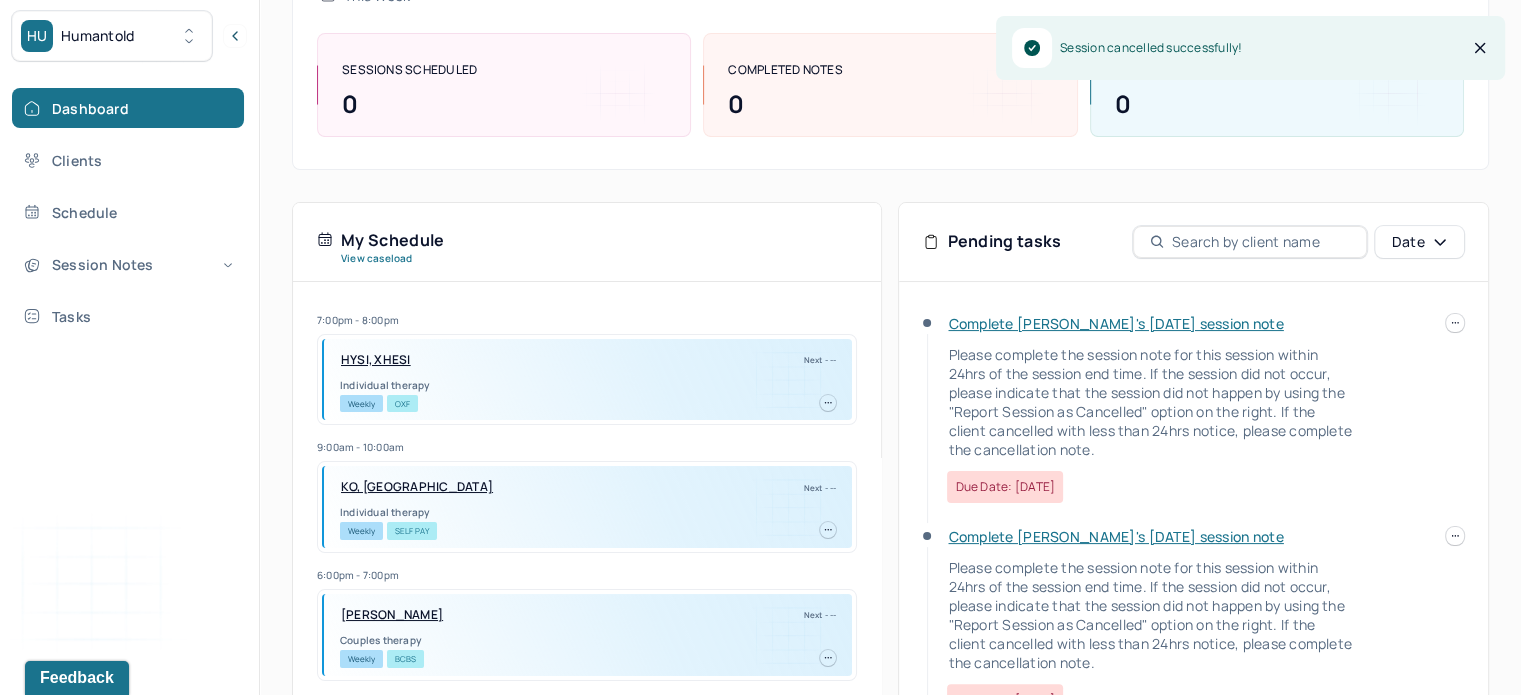 click 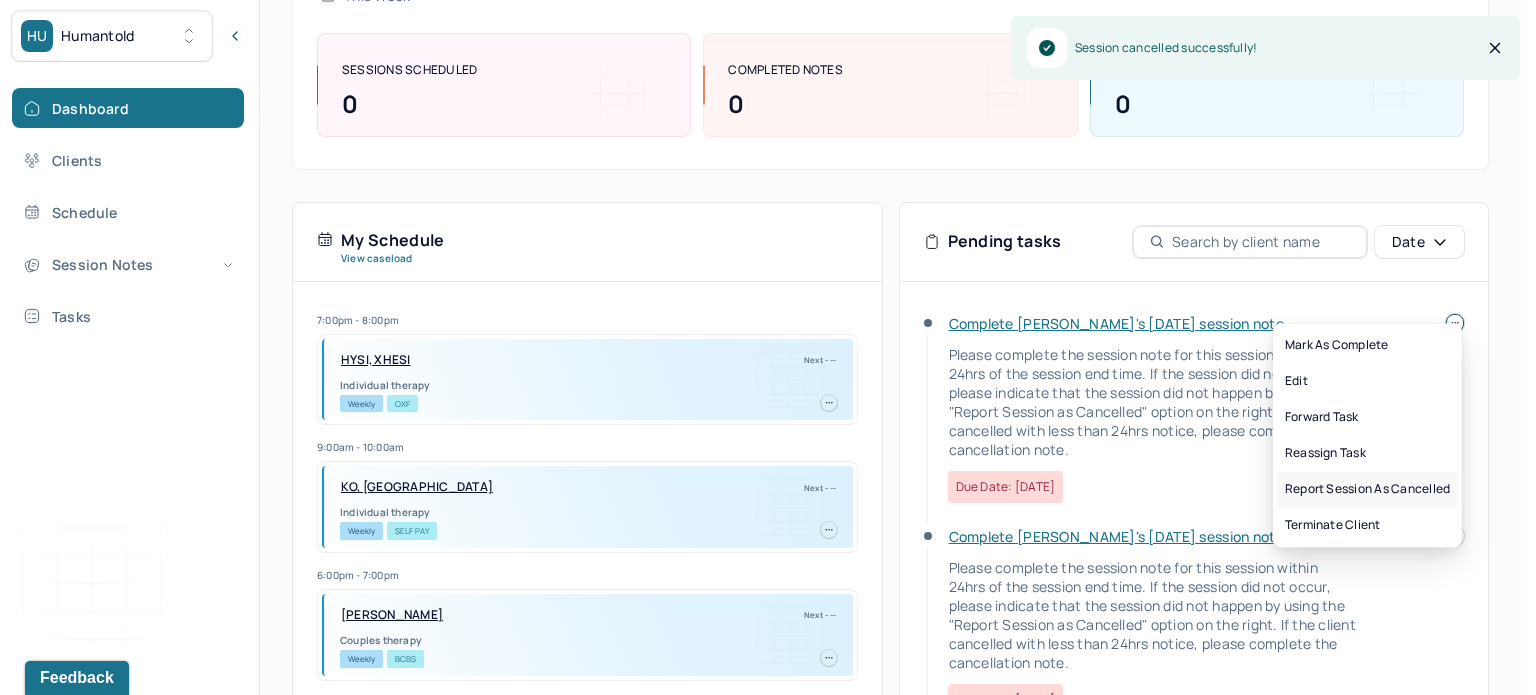 click on "Report session as cancelled" at bounding box center (1367, 489) 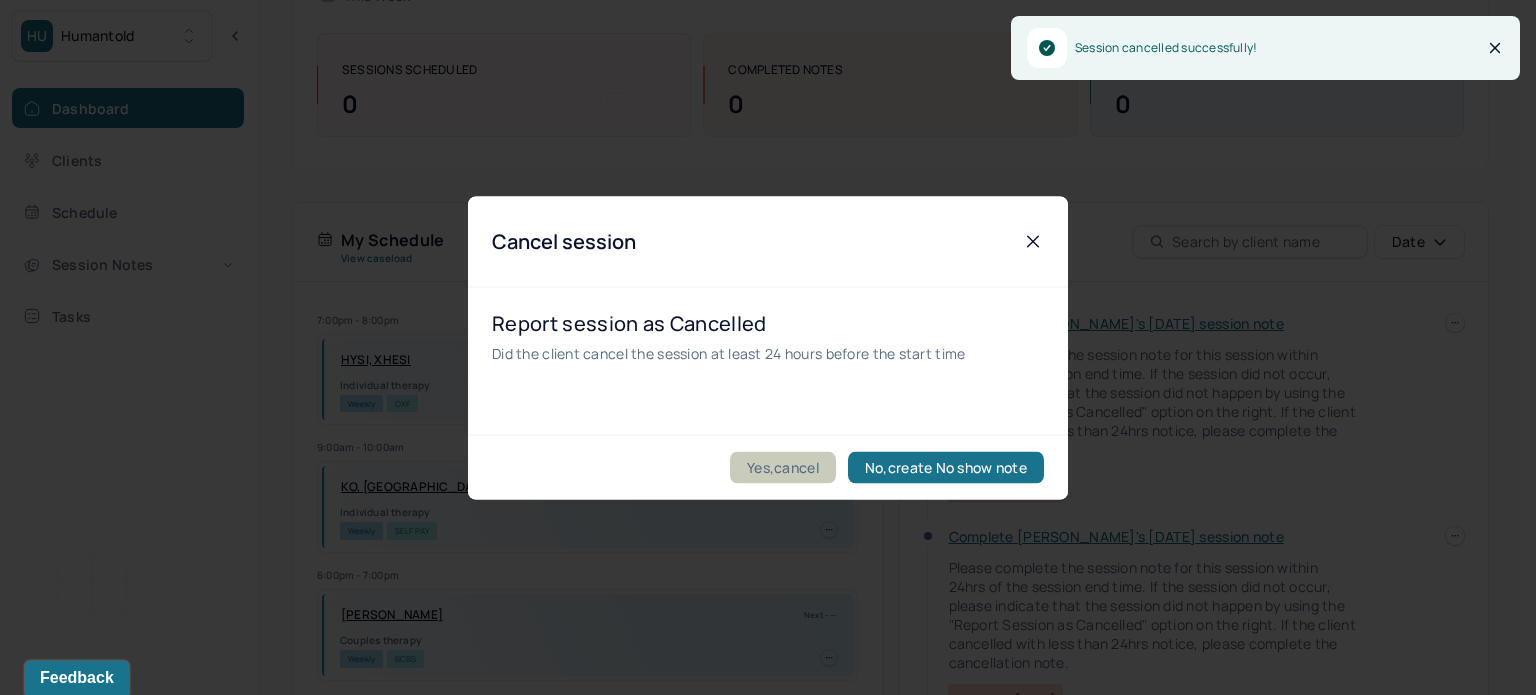 click on "Yes,cancel" at bounding box center (783, 467) 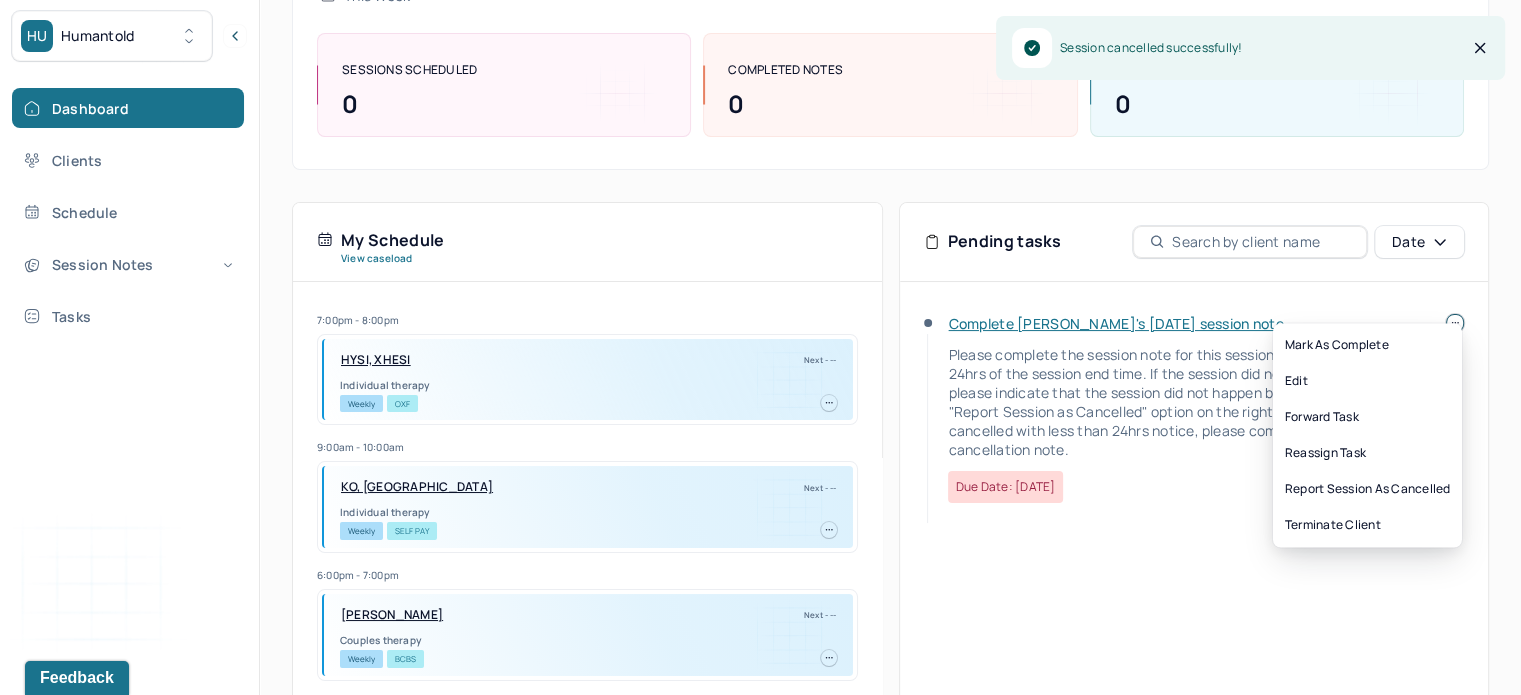 click on "HU Humantold       Dashboard Clients Schedule Session Notes Tasks [PERSON_NAME] provider   Logout   Diagnosis codes on session notes are currently limited to one (1). Only input the primary diagnosis.       Search by client name, chart number     FAQs     [PERSON_NAME] [PERSON_NAME] Let’s get you started 🚀 You can manage your caseload and availability here   this week   SESSIONS SCHEDULED 0 COMPLETED NOTES 0 LATE NOTES 0 My Schedule View caseload 7:00pm - 8:00pm   HYSI, XHESI   Next - -- Individual therapy Weekly OXF     9:00am - 10:00am   KO, [PERSON_NAME]   Next - -- Individual therapy Weekly Self Pay     6:00pm - 7:00pm   [PERSON_NAME]   Next - -- Couples therapy Weekly BCBS     7:00pm - 8:00pm   [PERSON_NAME]   Next - -- Couples therapy Weekly CIG     5:00pm - 6:00pm   [PERSON_NAME]   Next - -- Individual therapy Weekly UHC     5:00pm - 6:00pm   [PERSON_NAME]   Next - -- Couples therapy Weekly CARE     3:00pm - 4:00pm   BABY, [PERSON_NAME]   Next - -- Individual therapy Bi-Weekly [PERSON_NAME]" at bounding box center (760, 330) 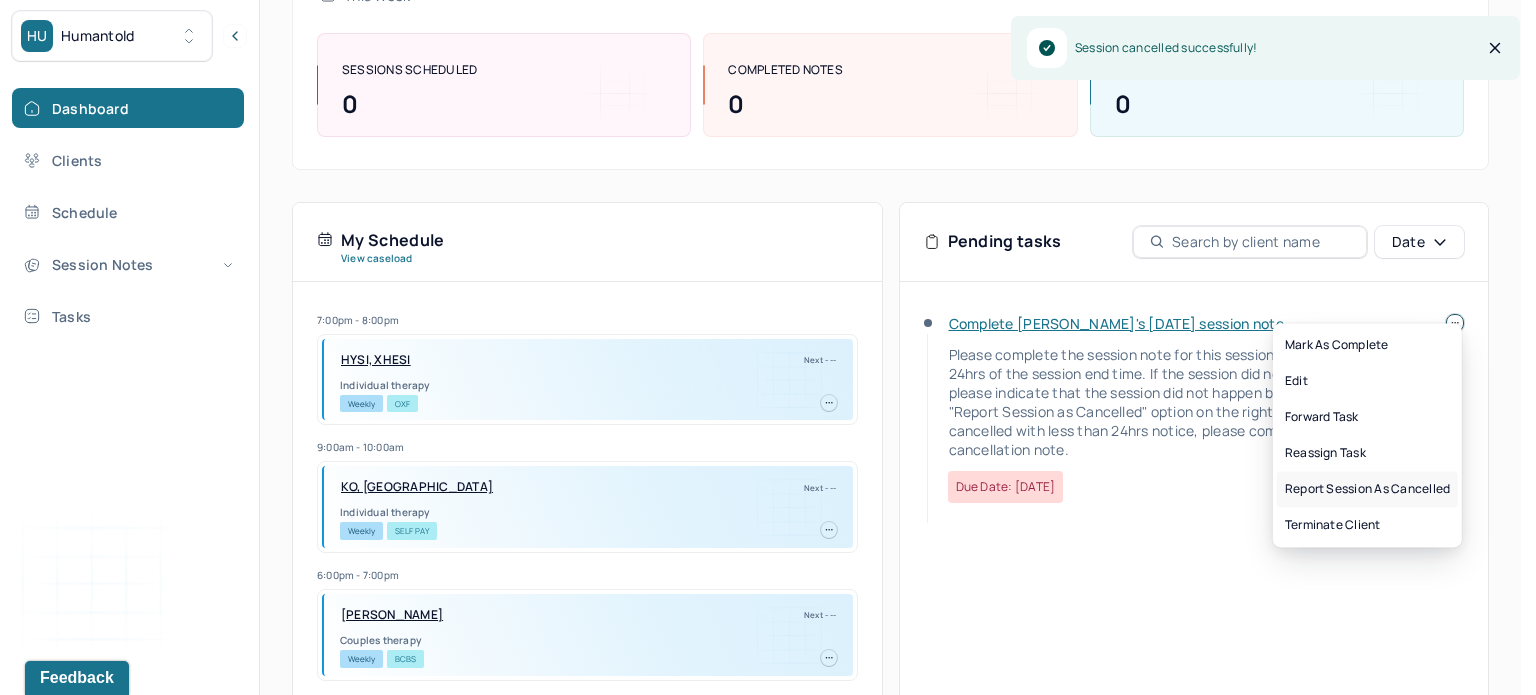 click on "Report session as cancelled" at bounding box center [1367, 489] 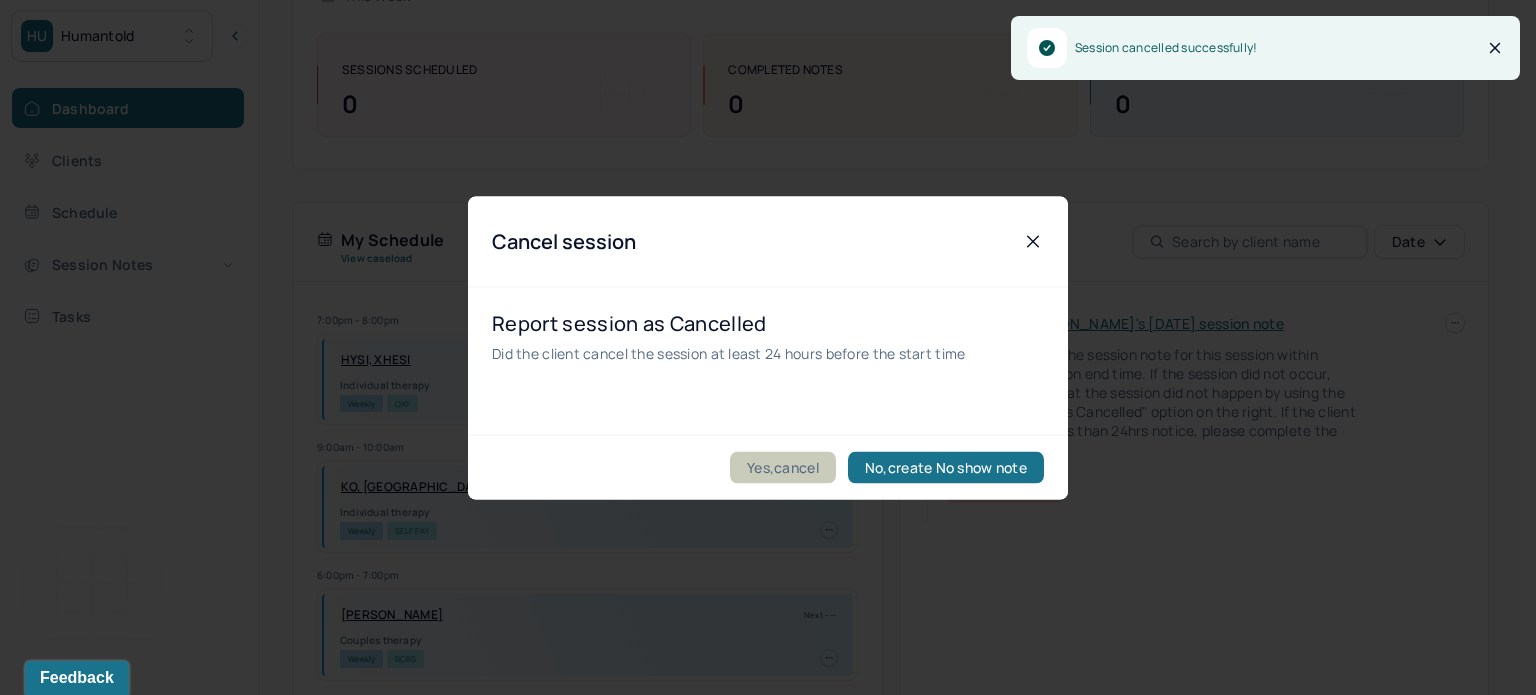 click on "Yes,cancel" at bounding box center [783, 467] 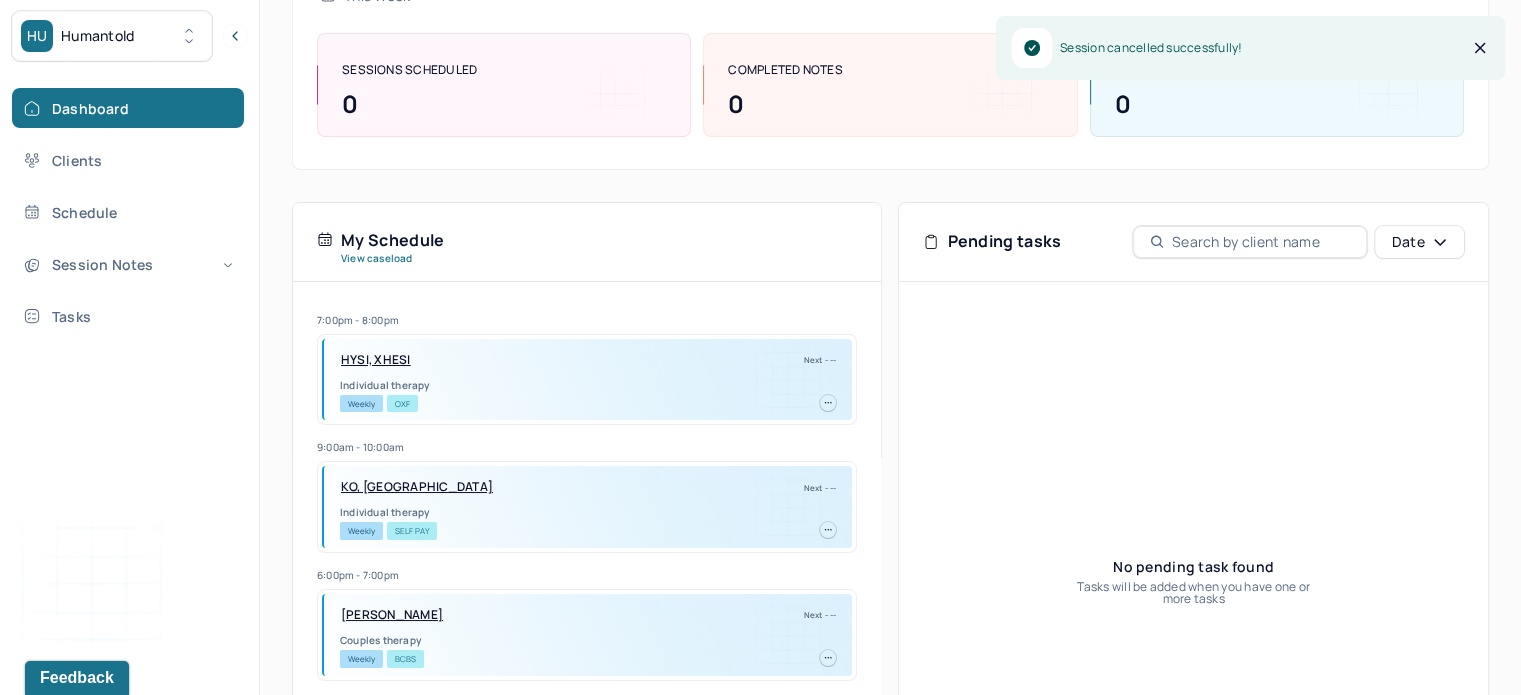 scroll, scrollTop: 0, scrollLeft: 0, axis: both 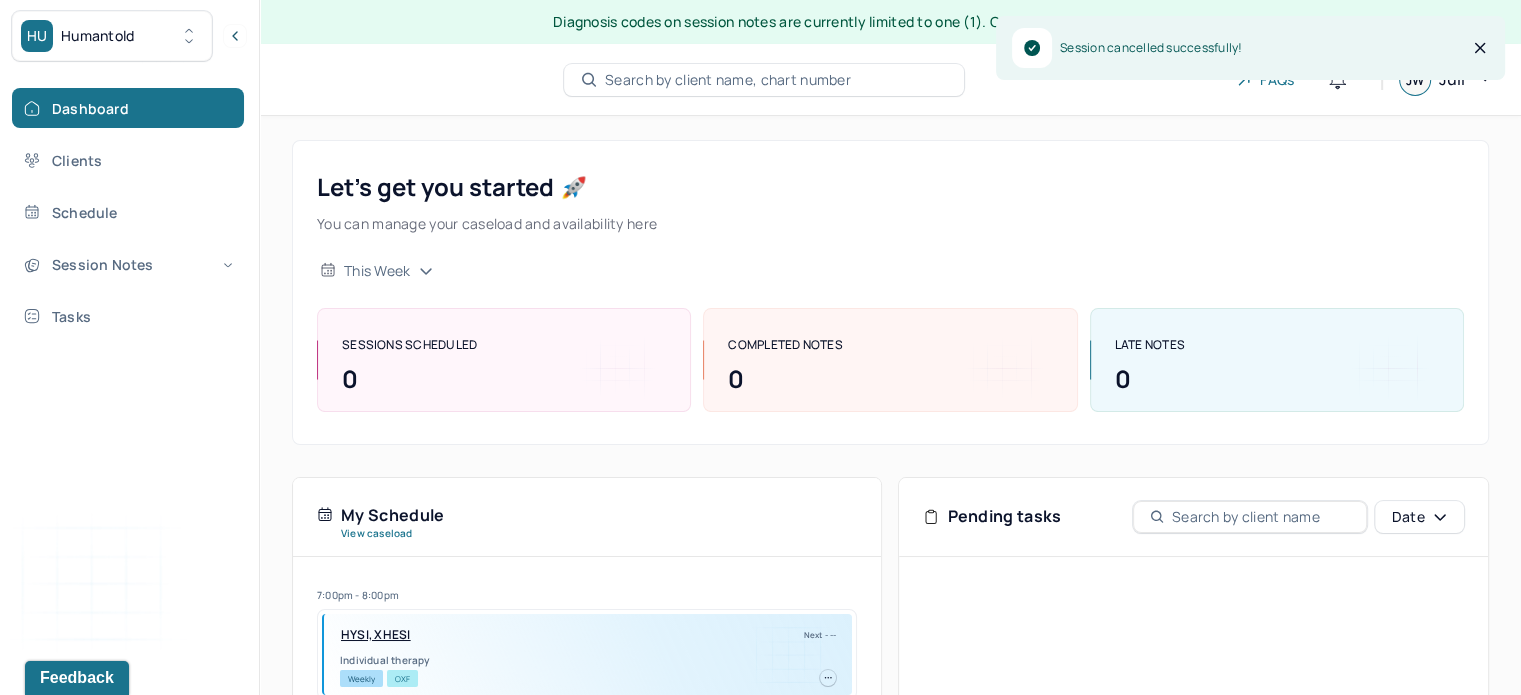 click on "Dashboard Clients Schedule Session Notes Tasks" at bounding box center [129, 212] 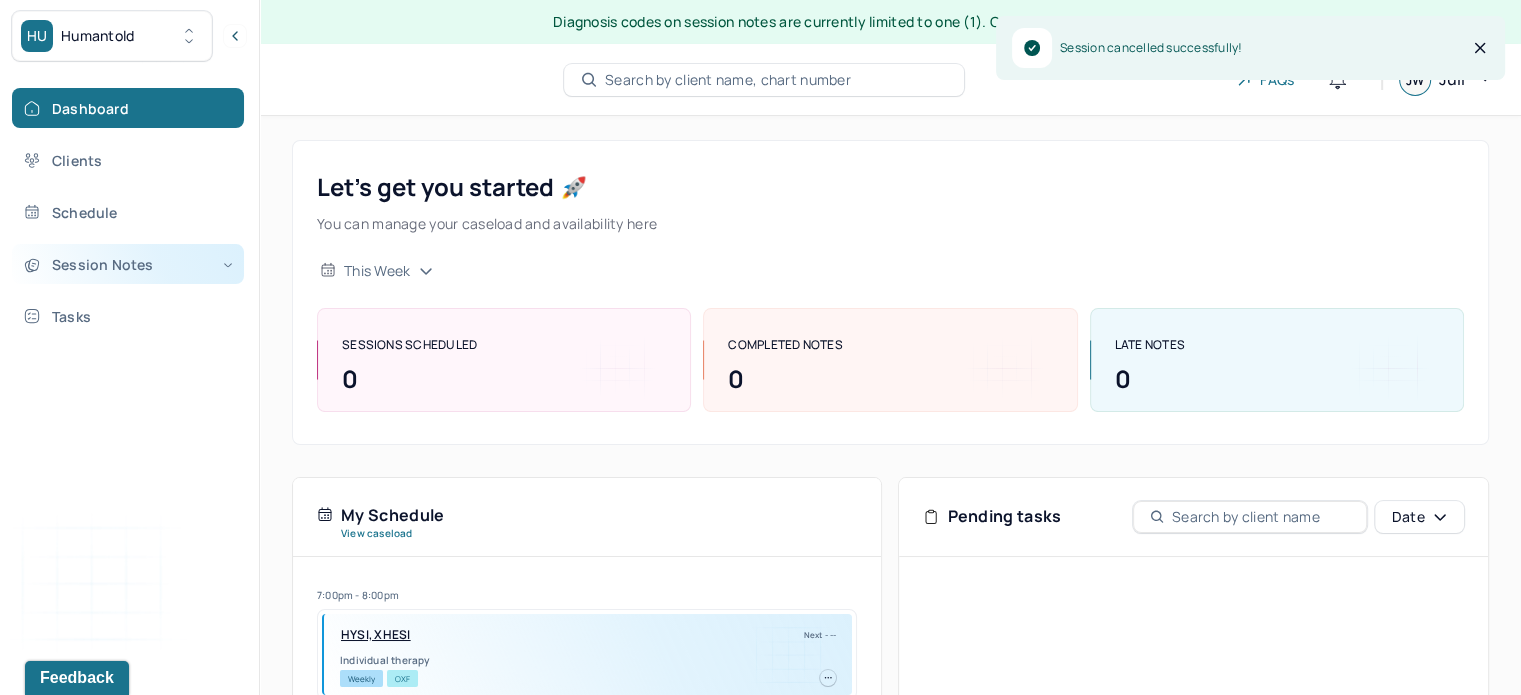 click on "Session Notes" at bounding box center [128, 264] 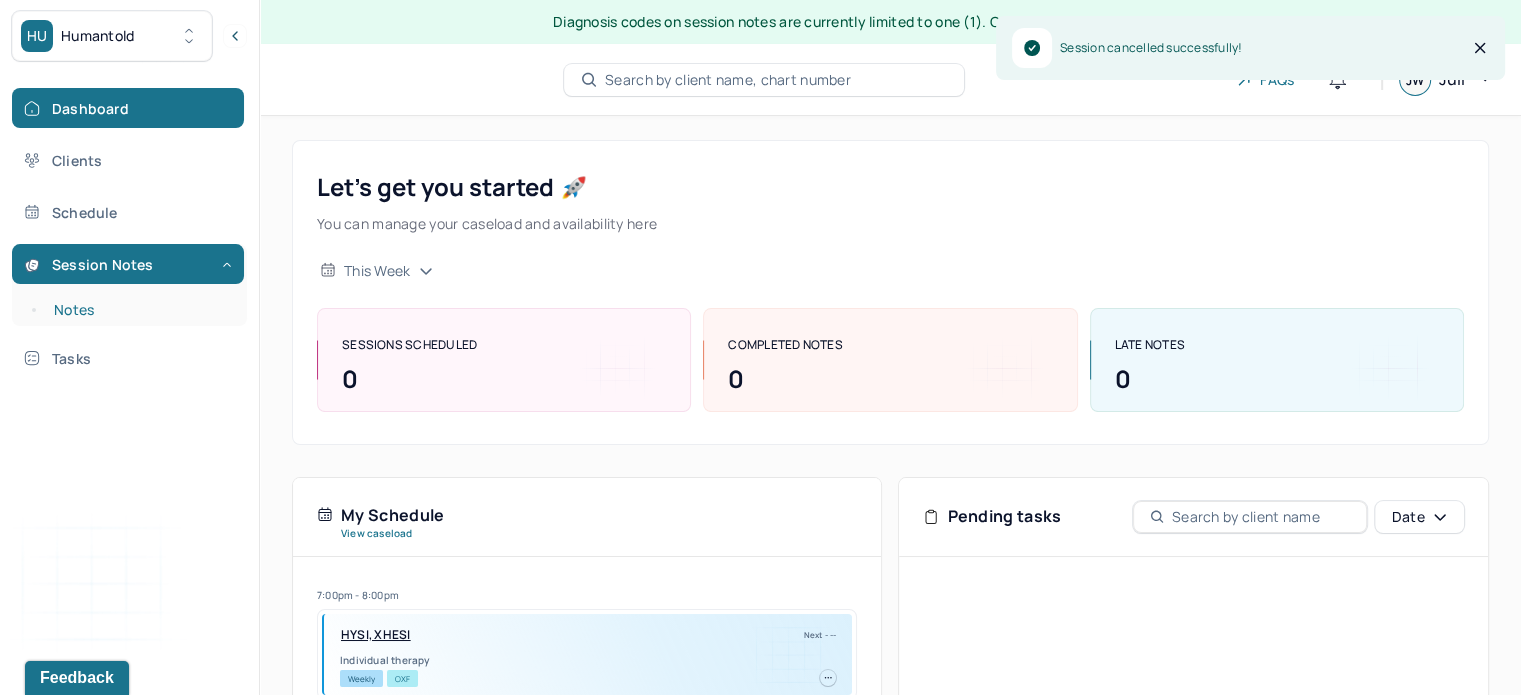 click on "Notes" at bounding box center [139, 310] 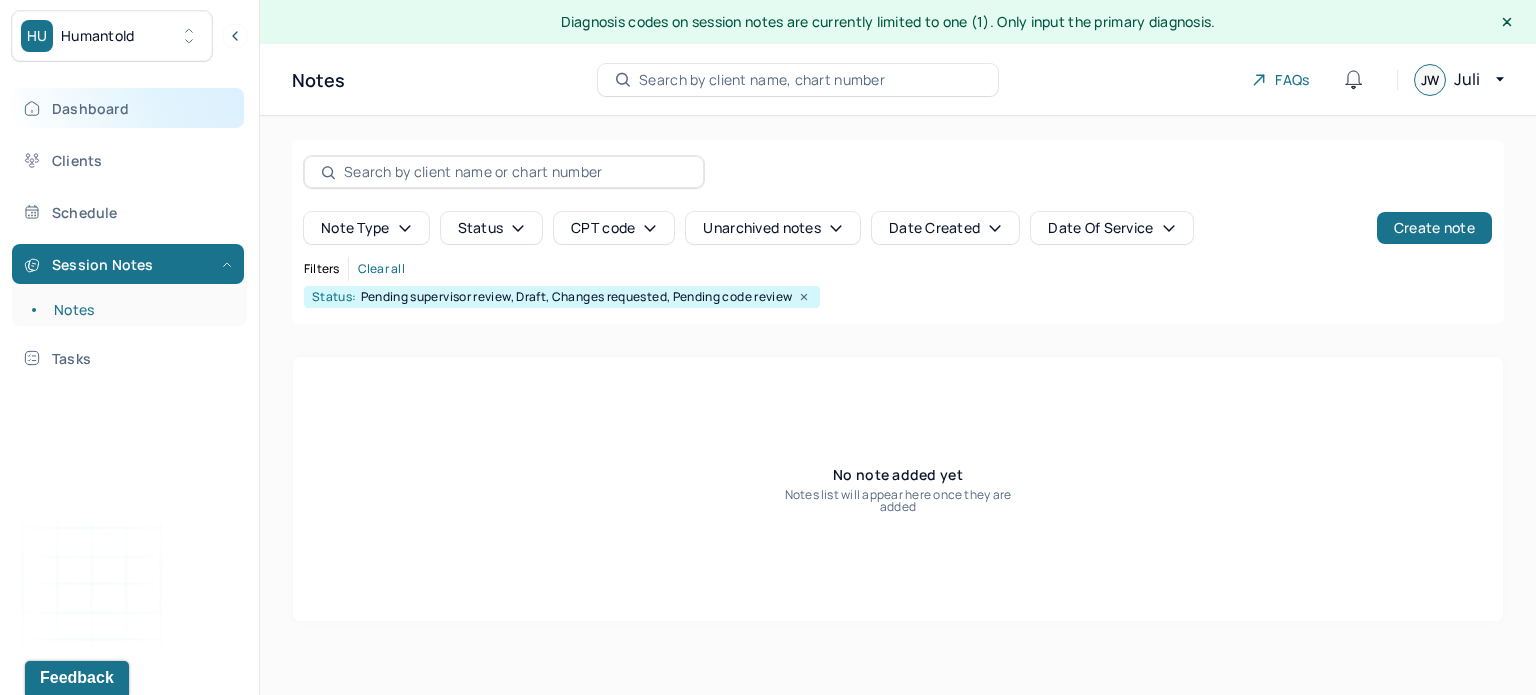 click on "Dashboard" at bounding box center (128, 108) 